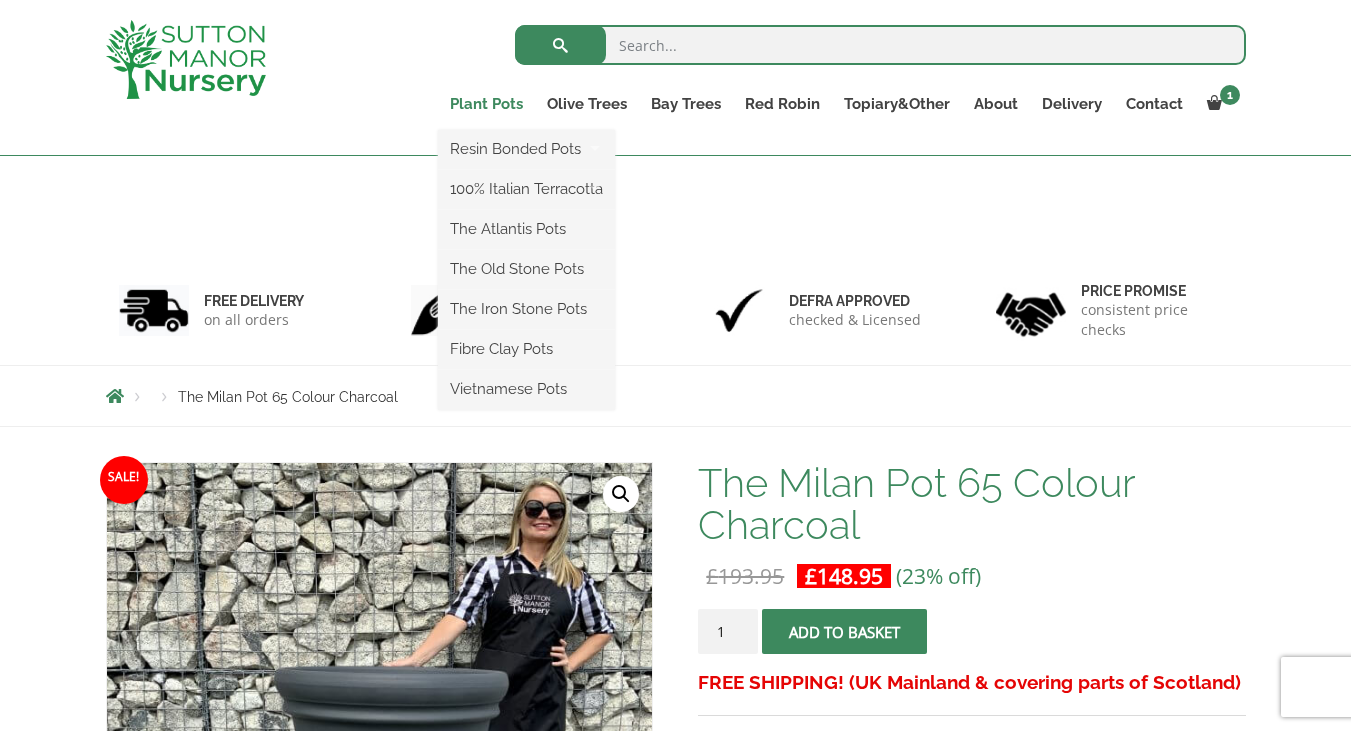 scroll, scrollTop: 103, scrollLeft: 0, axis: vertical 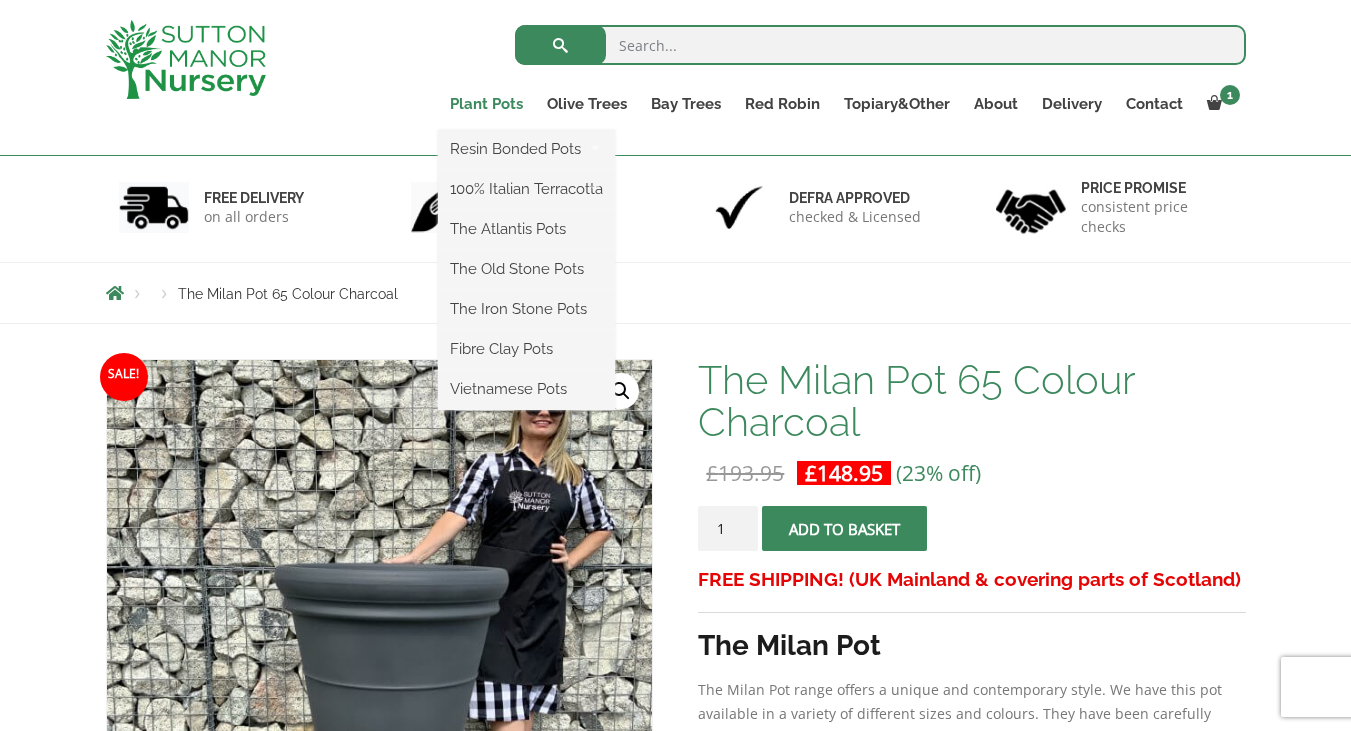 click on "Plant Pots" at bounding box center [486, 104] 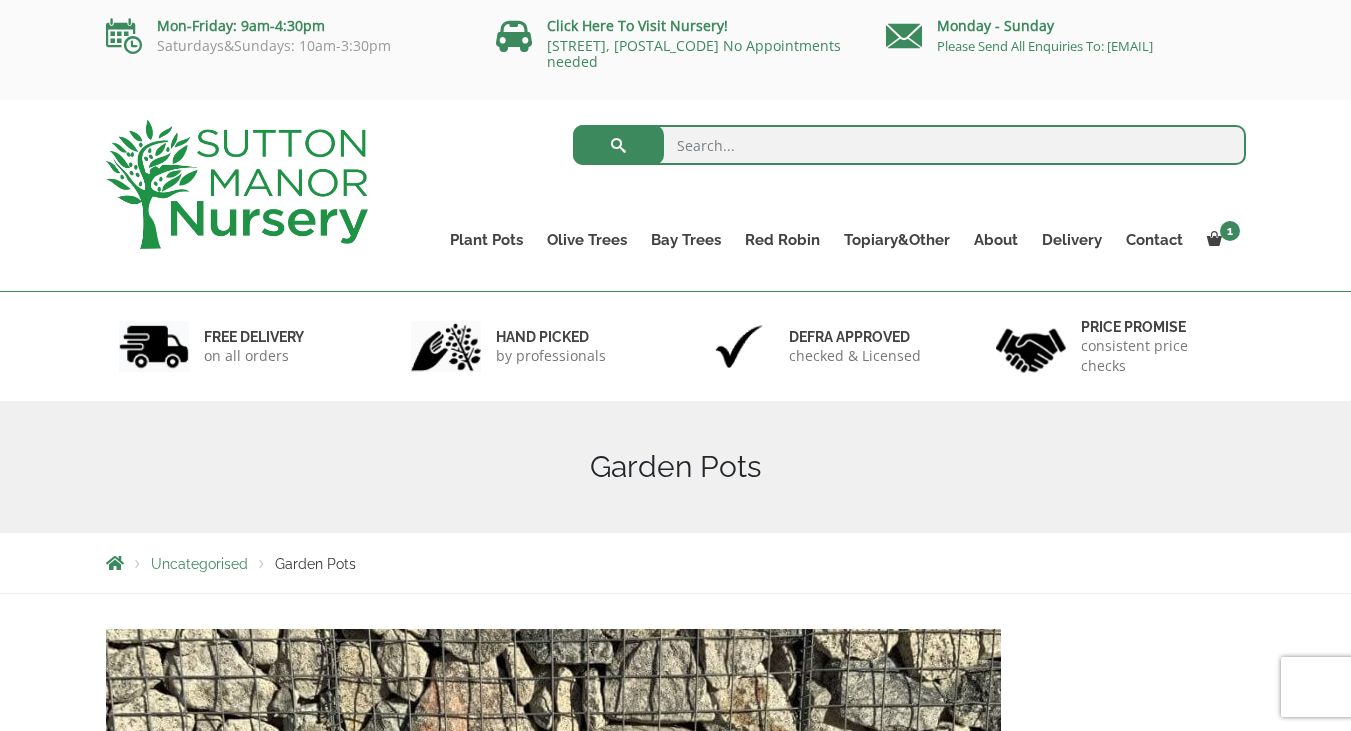 scroll, scrollTop: 0, scrollLeft: 0, axis: both 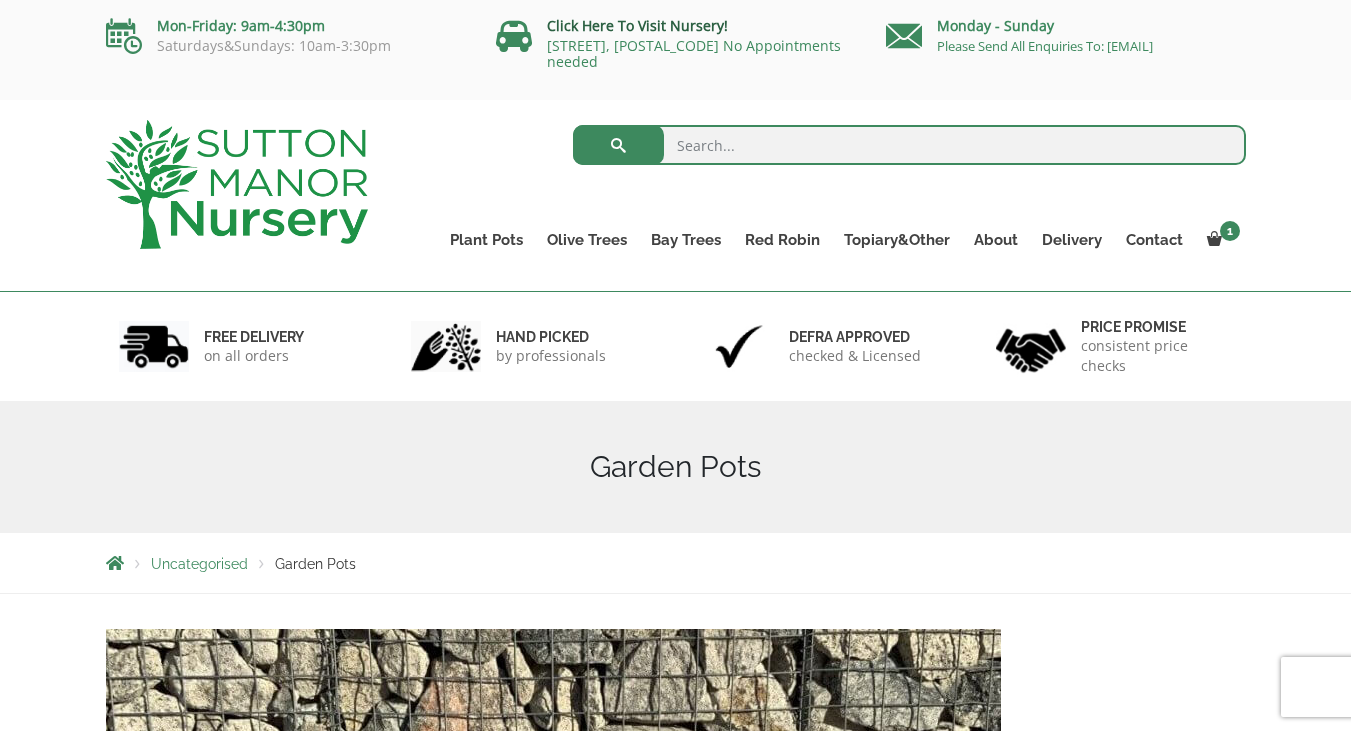 click on "Click Here To Visit Nursery!" at bounding box center [637, 25] 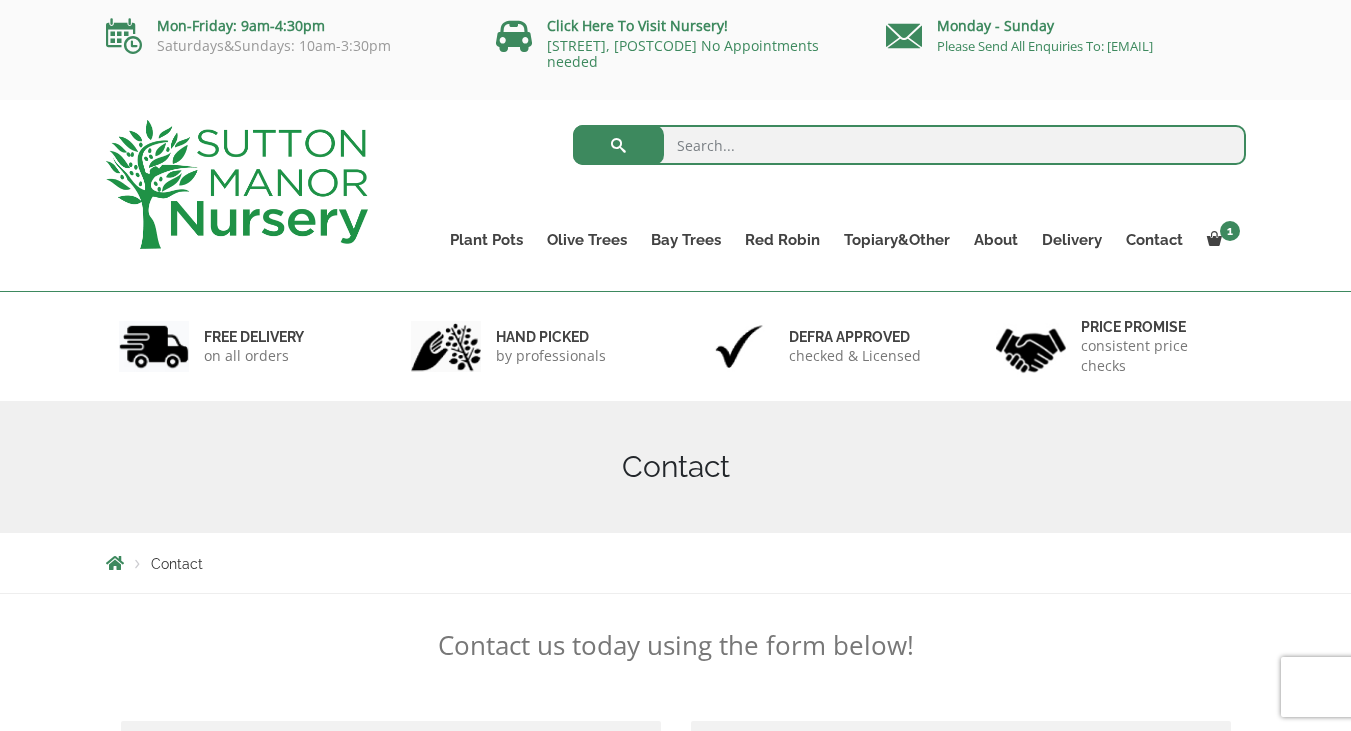 scroll, scrollTop: 0, scrollLeft: 0, axis: both 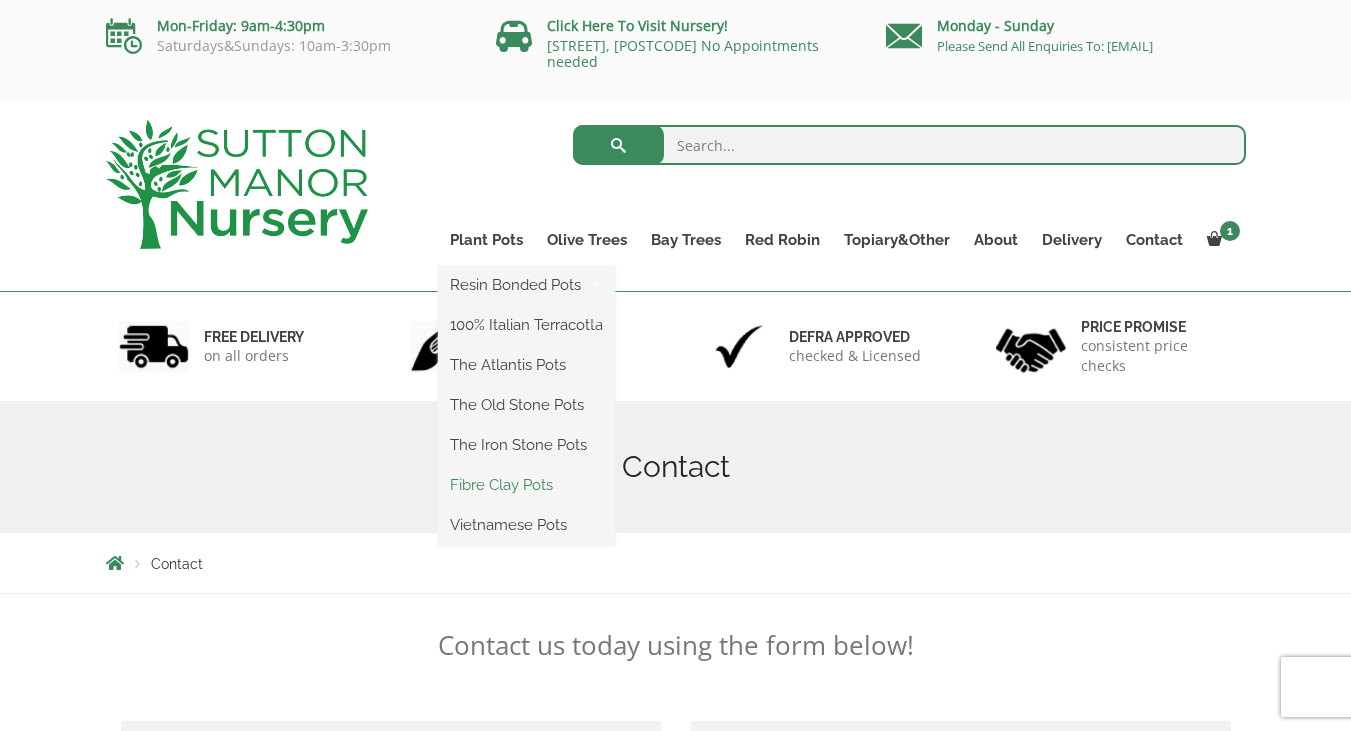 click on "Fibre Clay Pots" at bounding box center [526, 485] 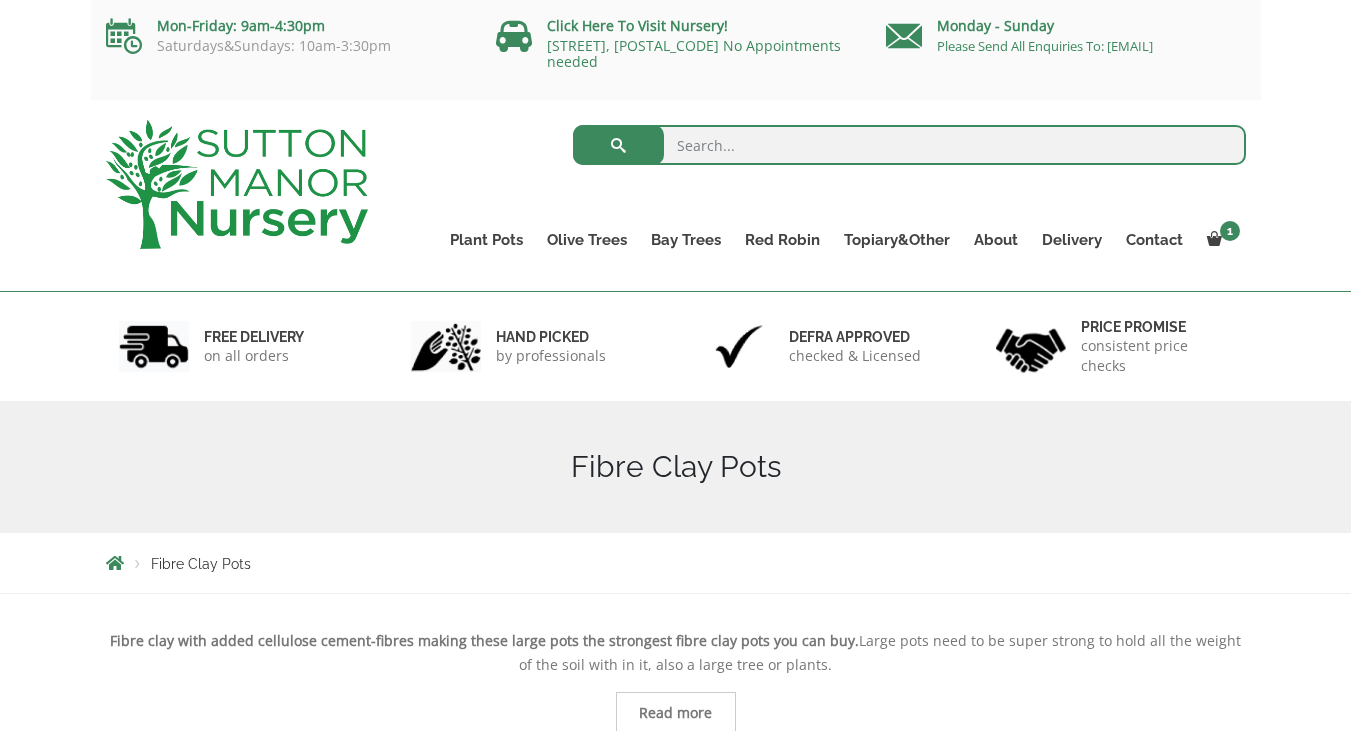 scroll, scrollTop: 0, scrollLeft: 0, axis: both 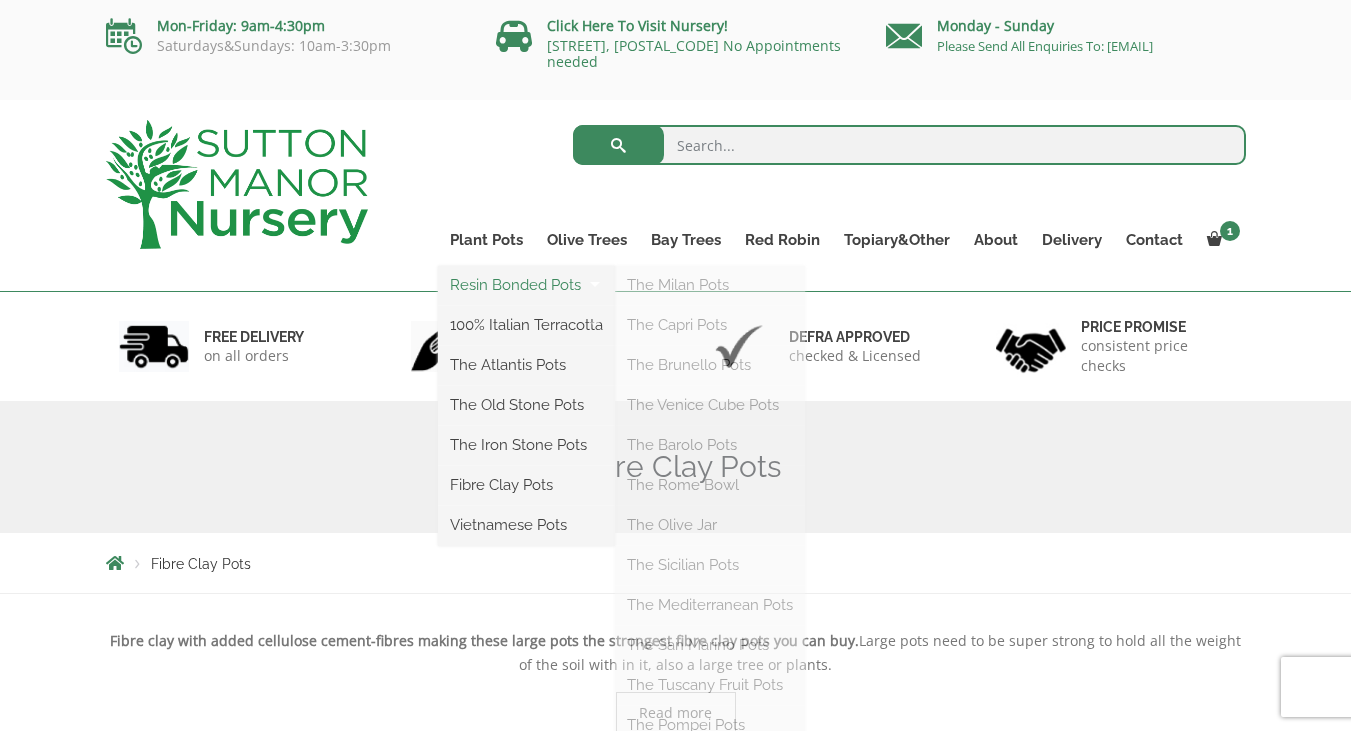 click on "Resin Bonded Pots" at bounding box center [526, 285] 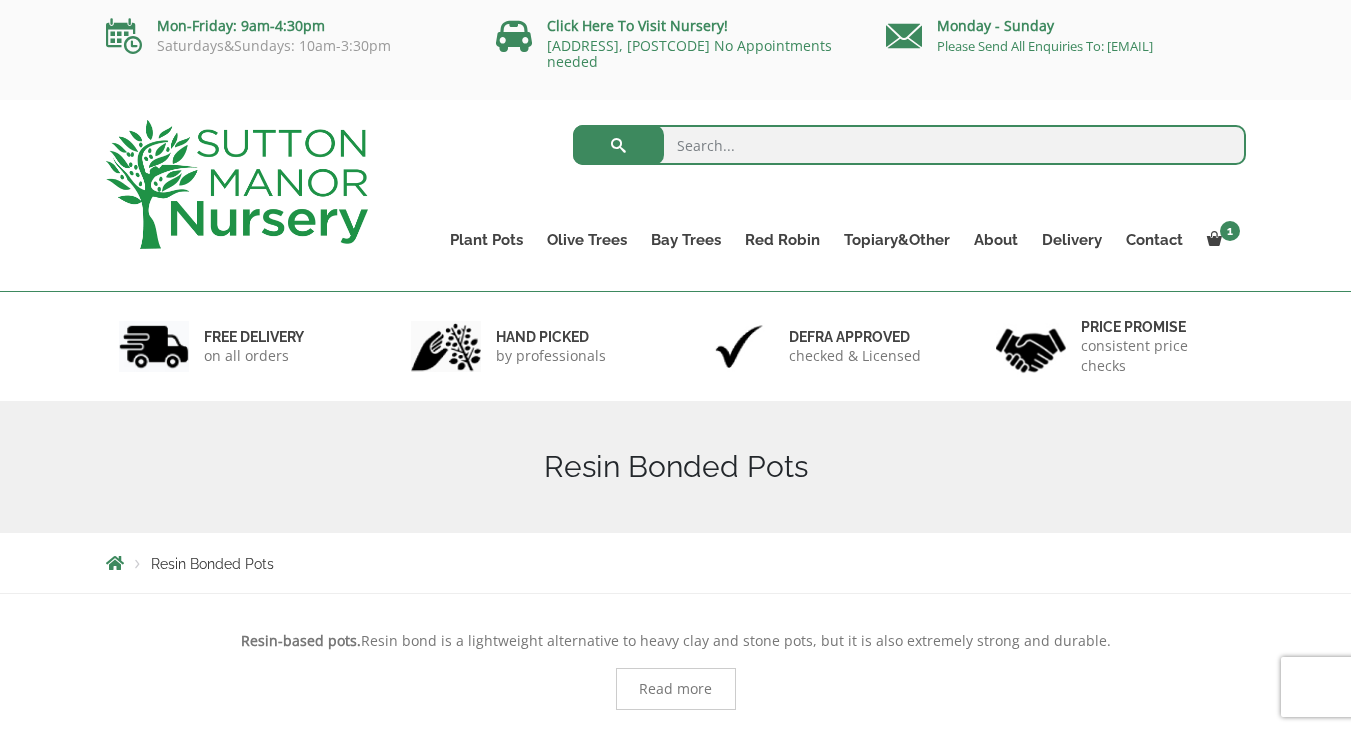 scroll, scrollTop: 0, scrollLeft: 0, axis: both 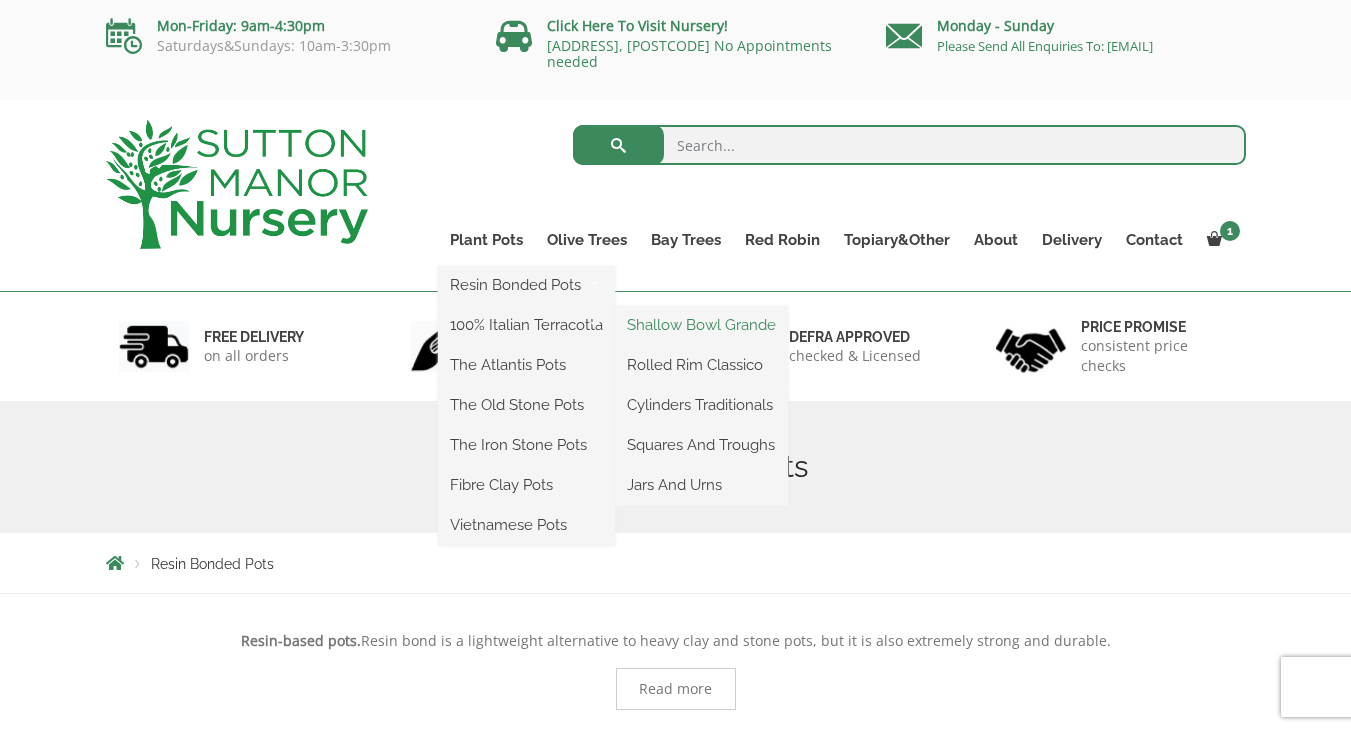 click on "Shallow Bowl Grande" at bounding box center [701, 325] 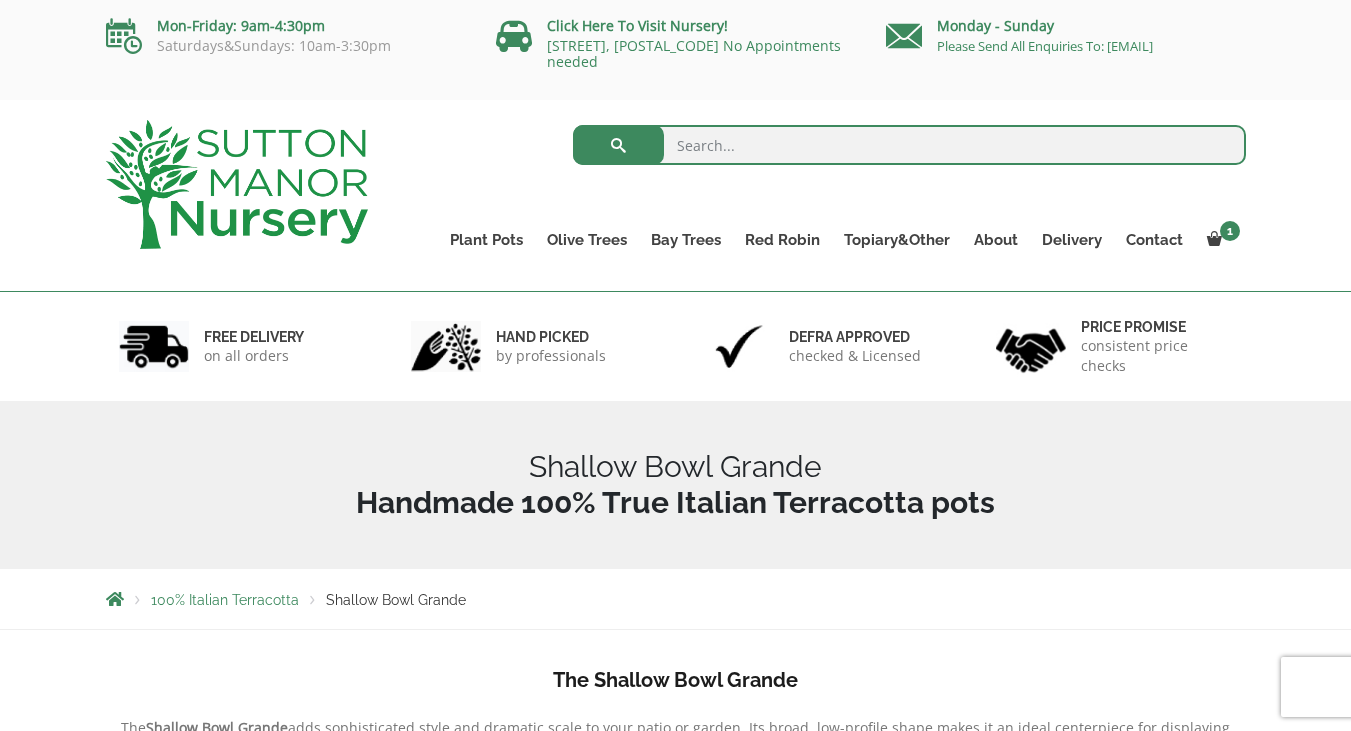 scroll, scrollTop: 0, scrollLeft: 0, axis: both 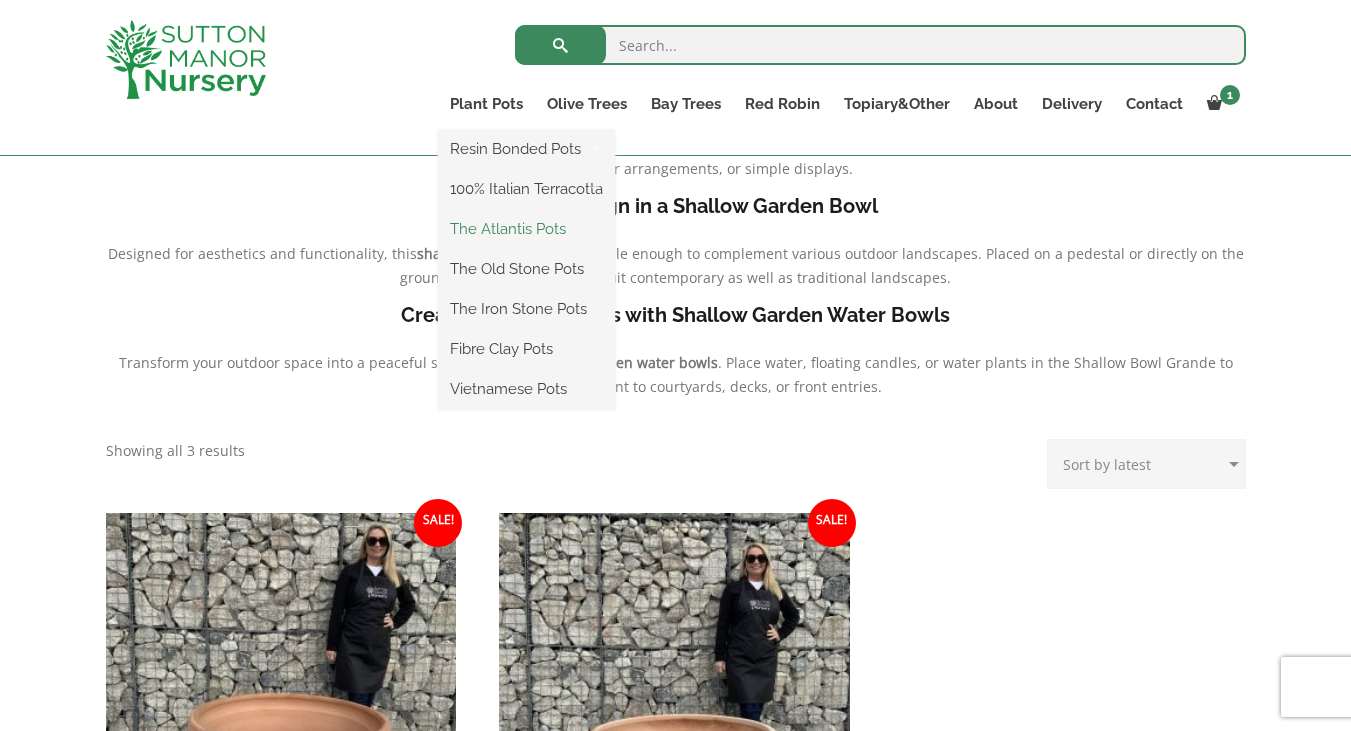 click on "The Atlantis Pots" at bounding box center (526, 229) 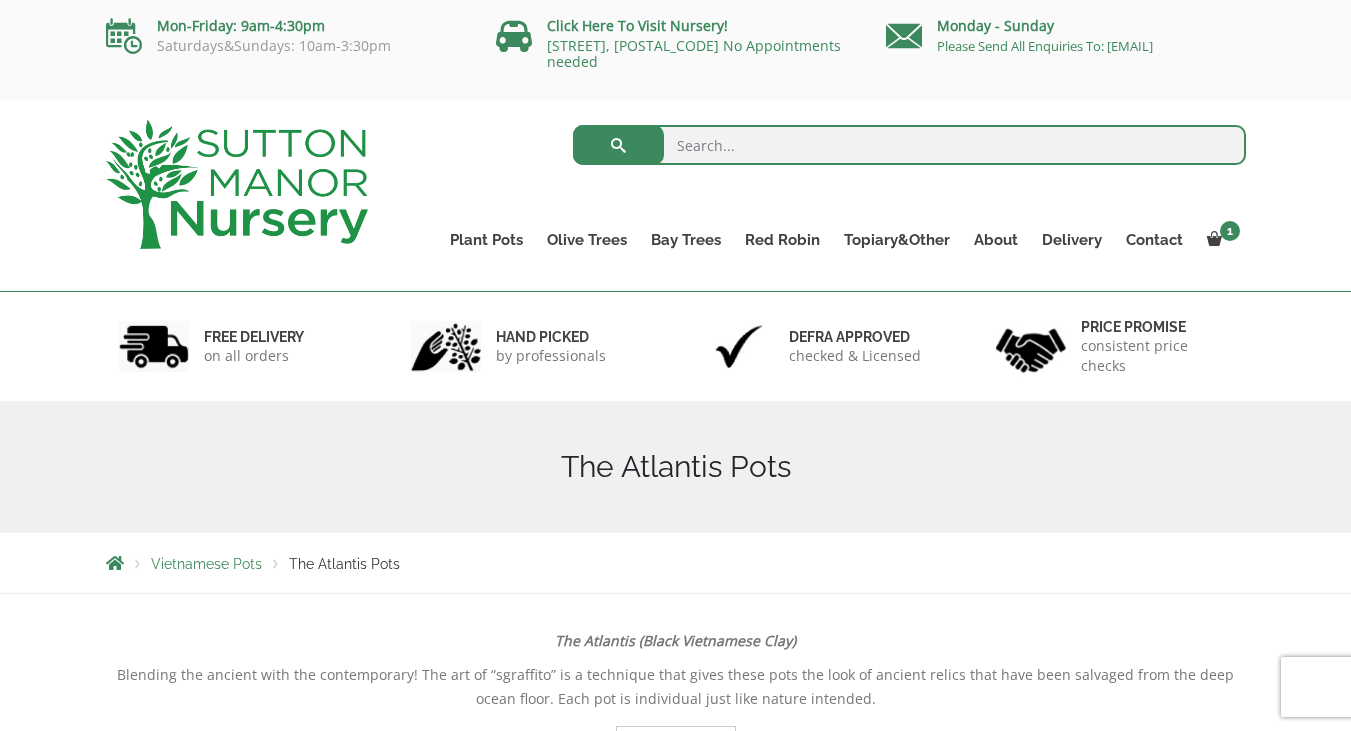 scroll, scrollTop: 0, scrollLeft: 0, axis: both 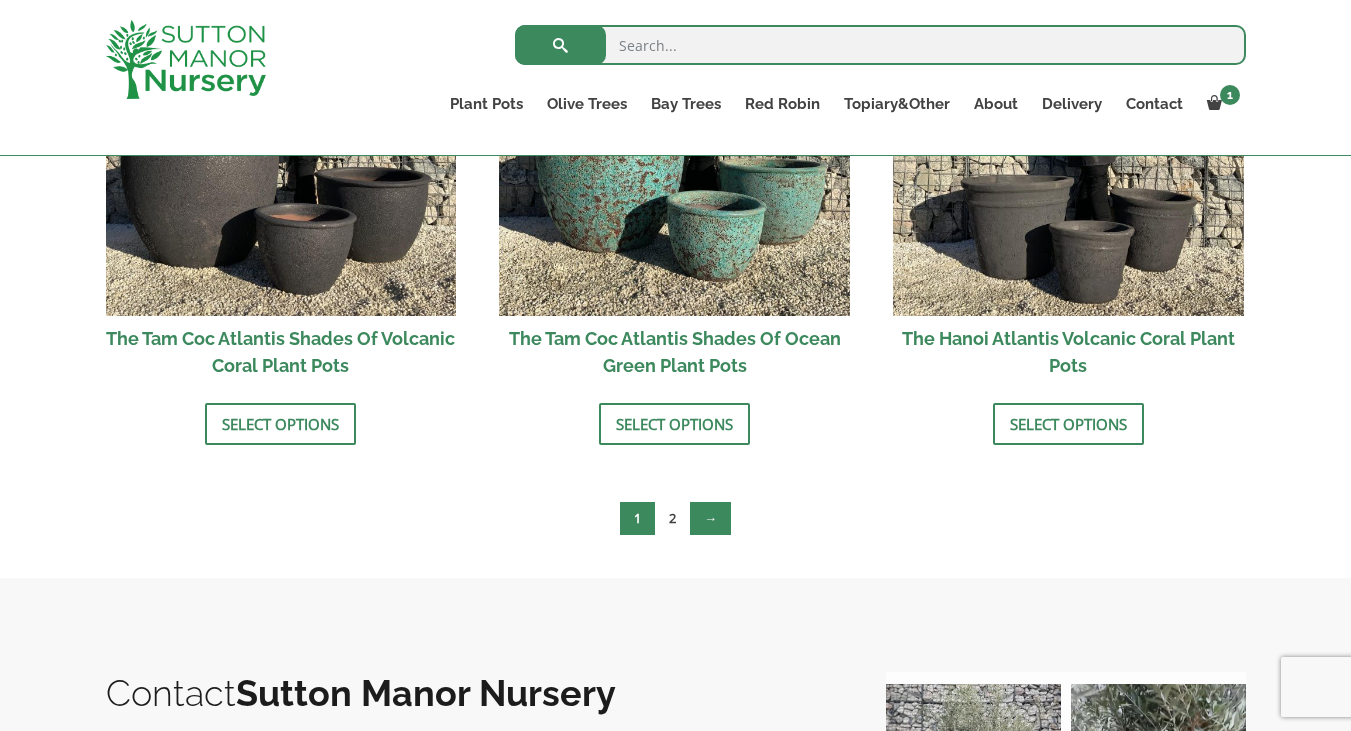 click on "→" at bounding box center (710, 518) 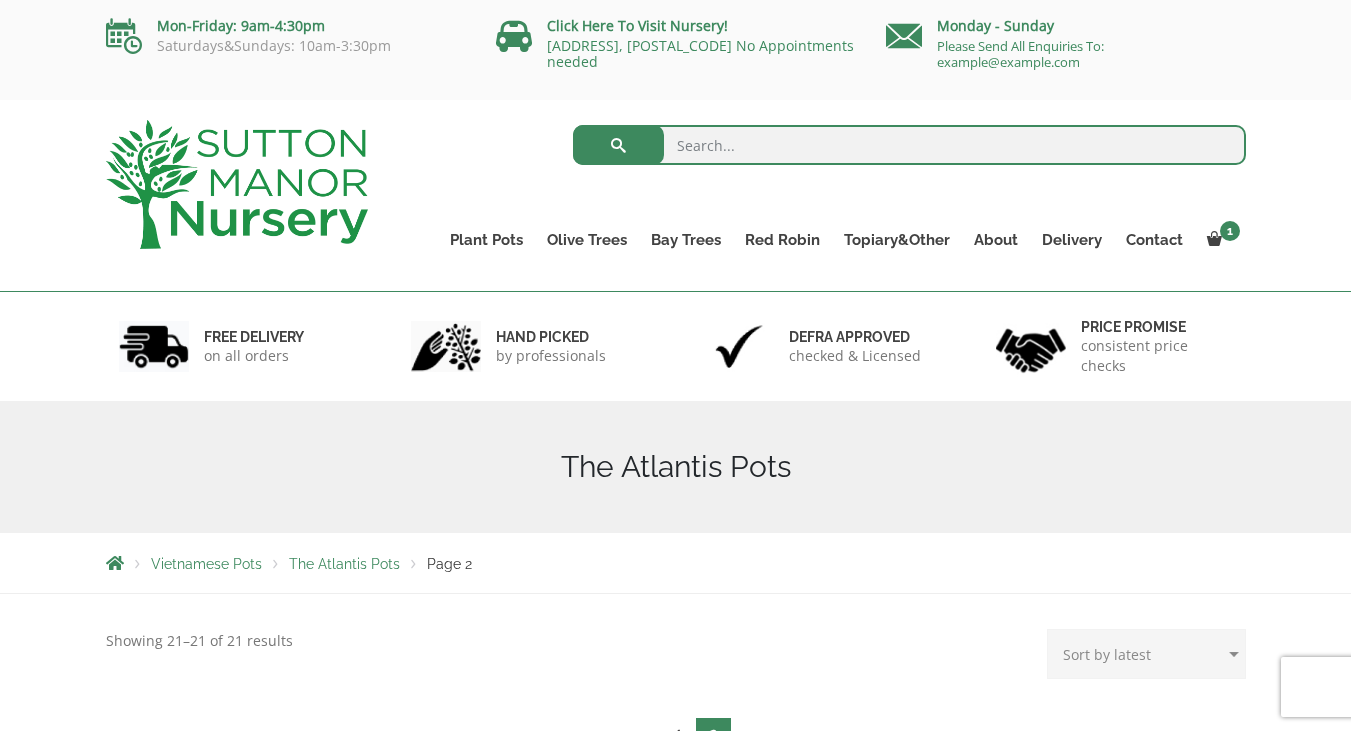 scroll, scrollTop: 118, scrollLeft: 0, axis: vertical 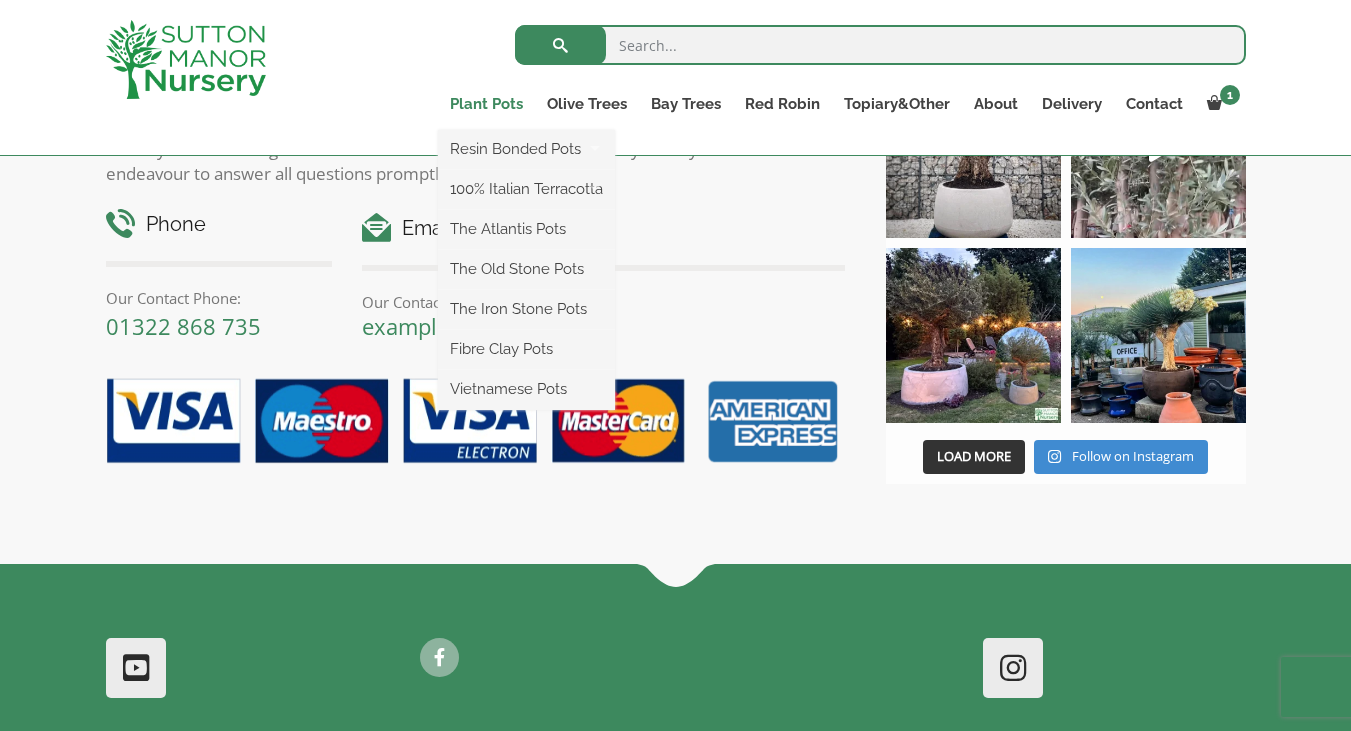 click on "Plant Pots" at bounding box center (486, 104) 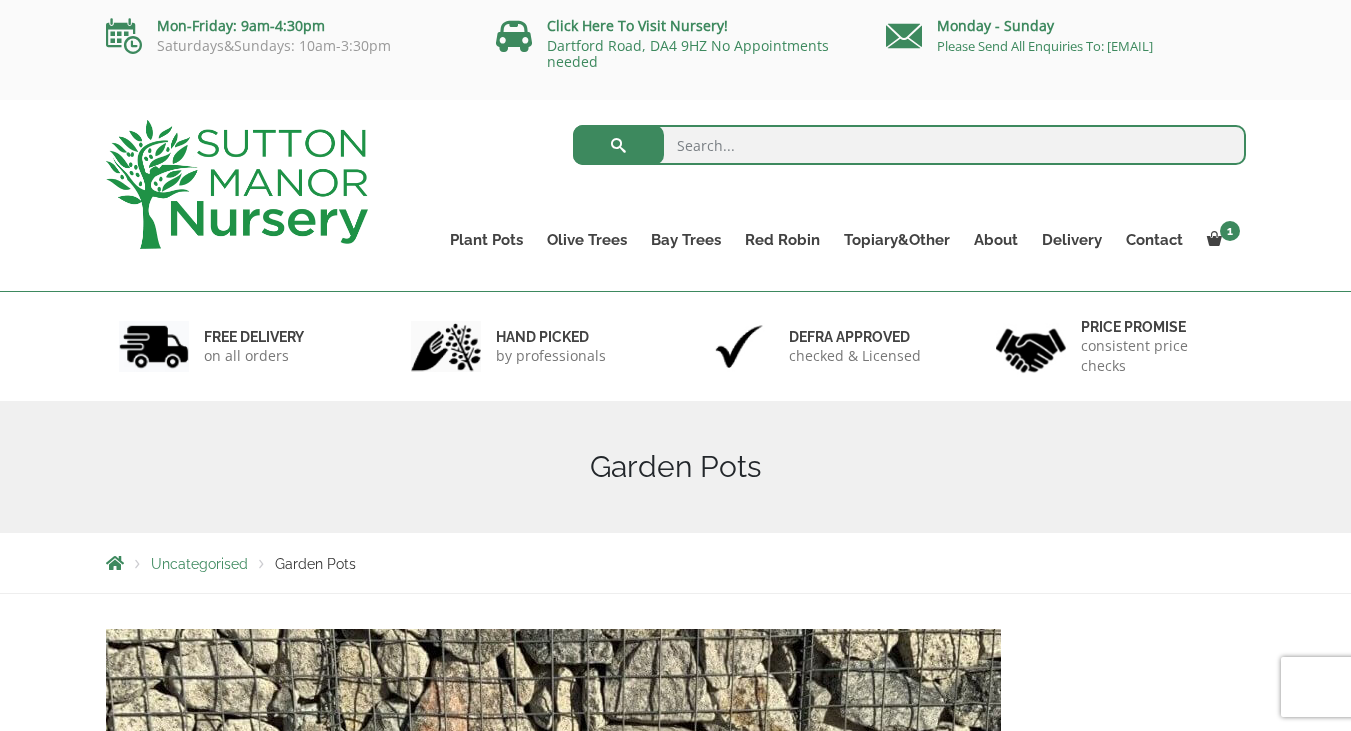 scroll, scrollTop: 0, scrollLeft: 0, axis: both 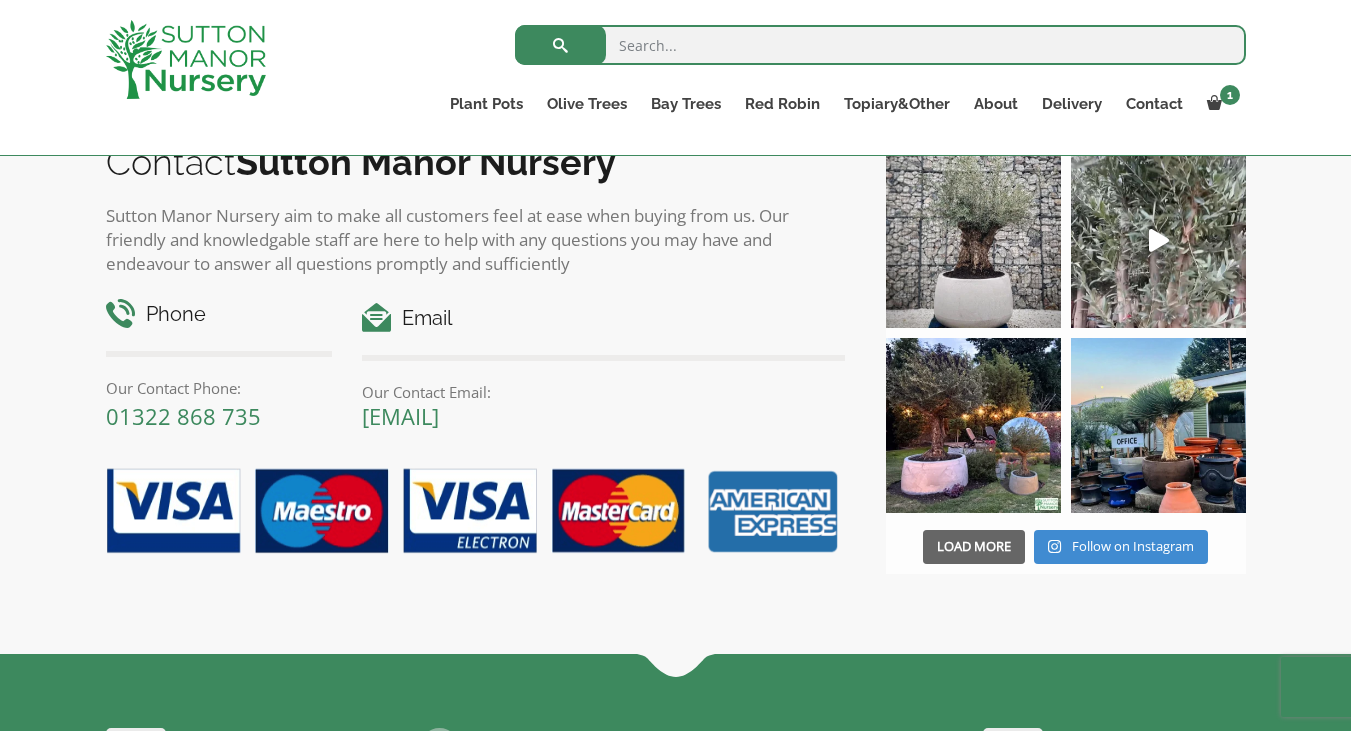 click on "Load More" at bounding box center [974, 546] 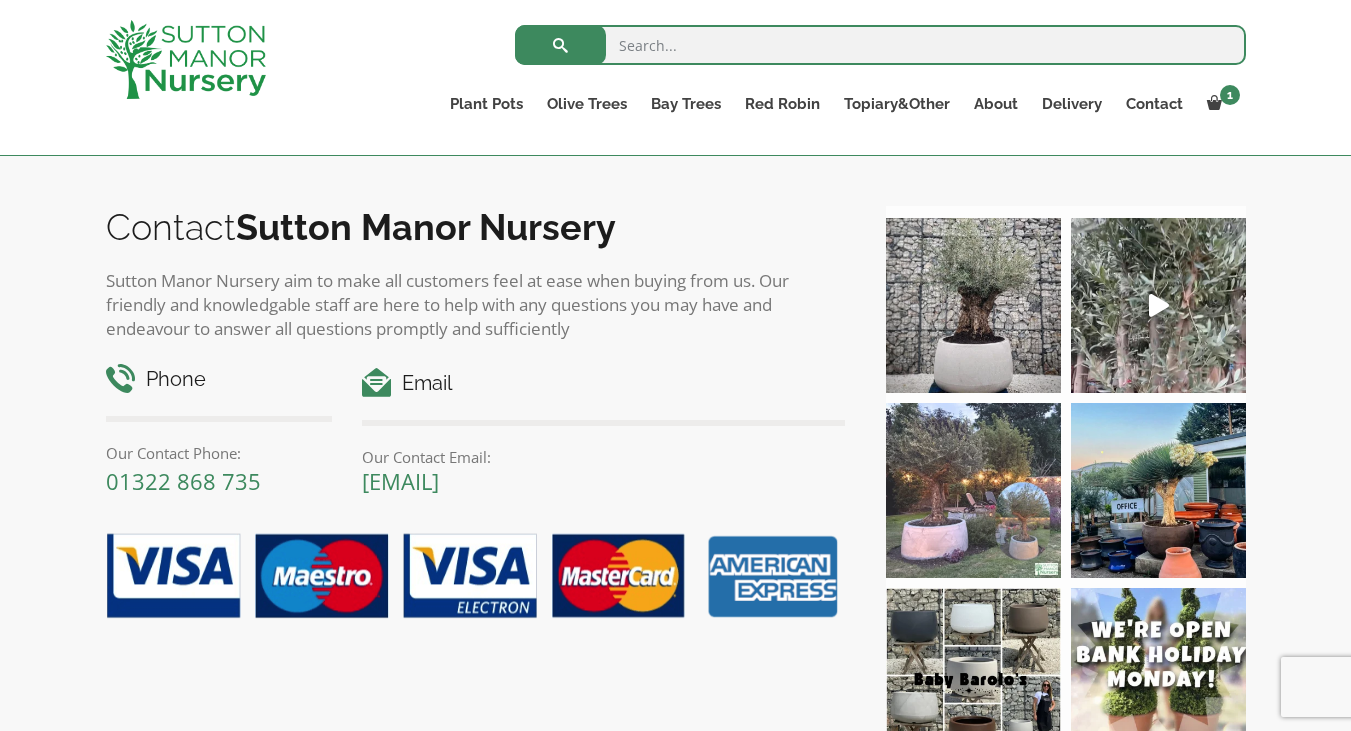 scroll, scrollTop: 1523, scrollLeft: 0, axis: vertical 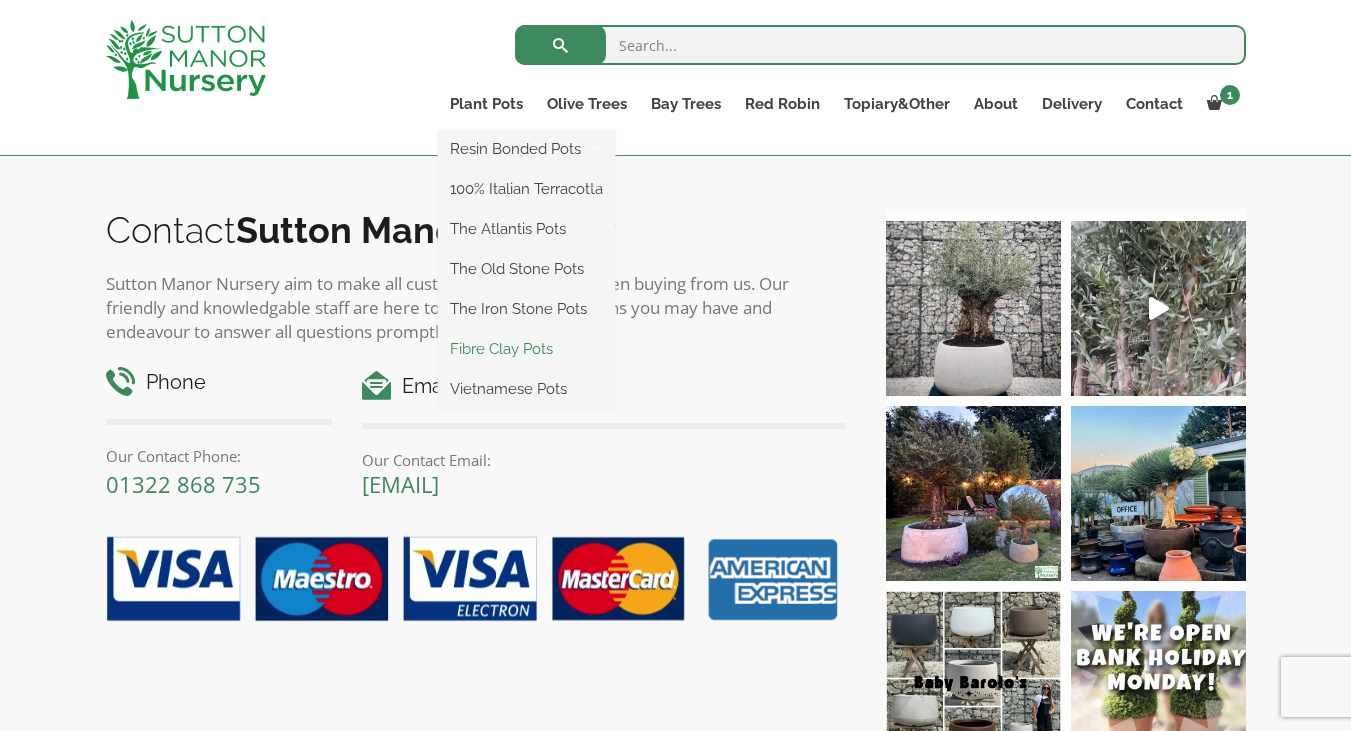 click on "Fibre Clay Pots" at bounding box center [526, 349] 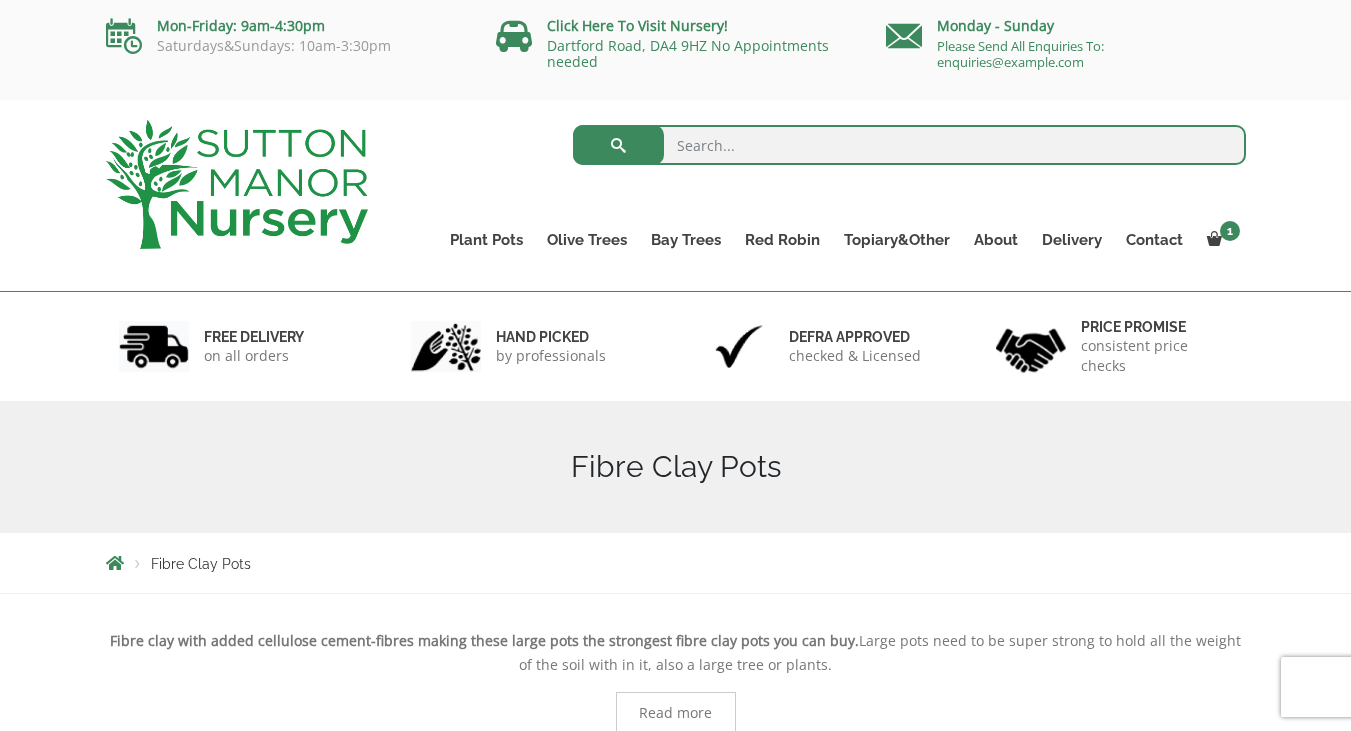 scroll, scrollTop: 0, scrollLeft: 0, axis: both 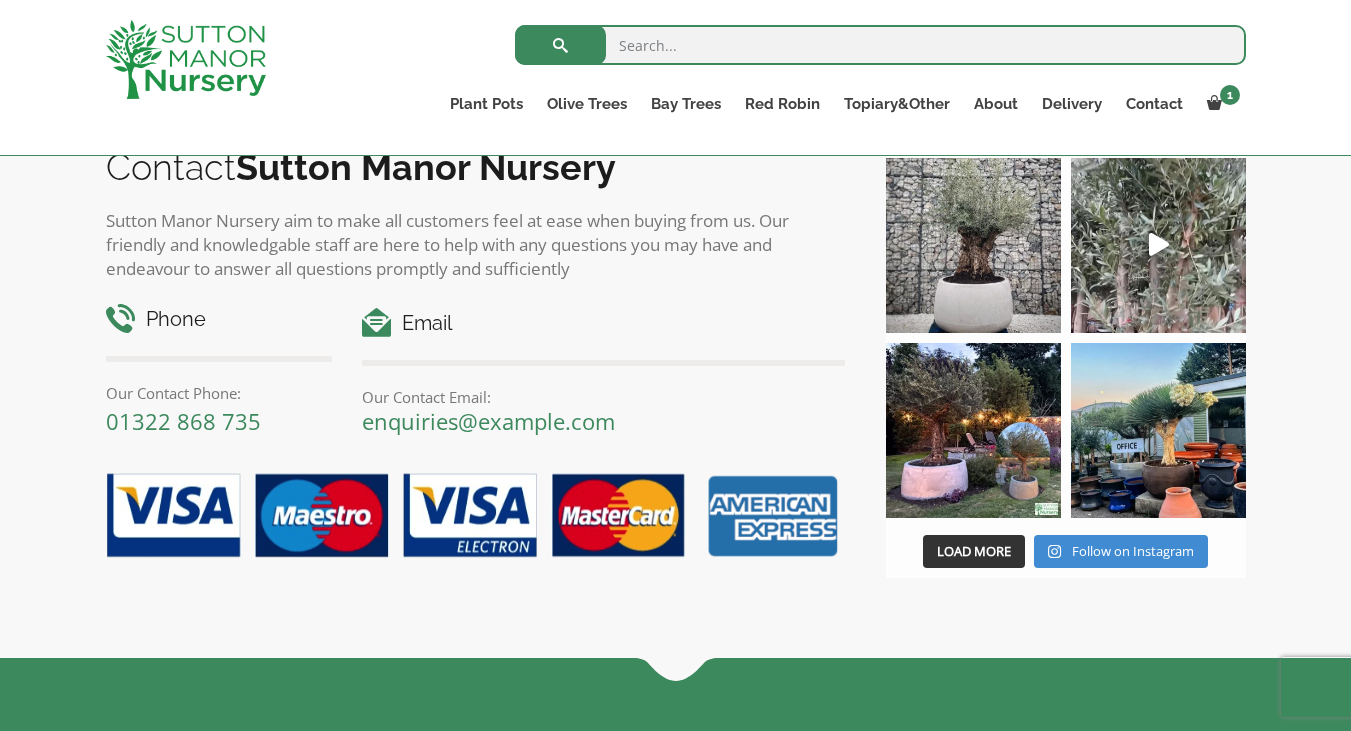 click at bounding box center [880, 45] 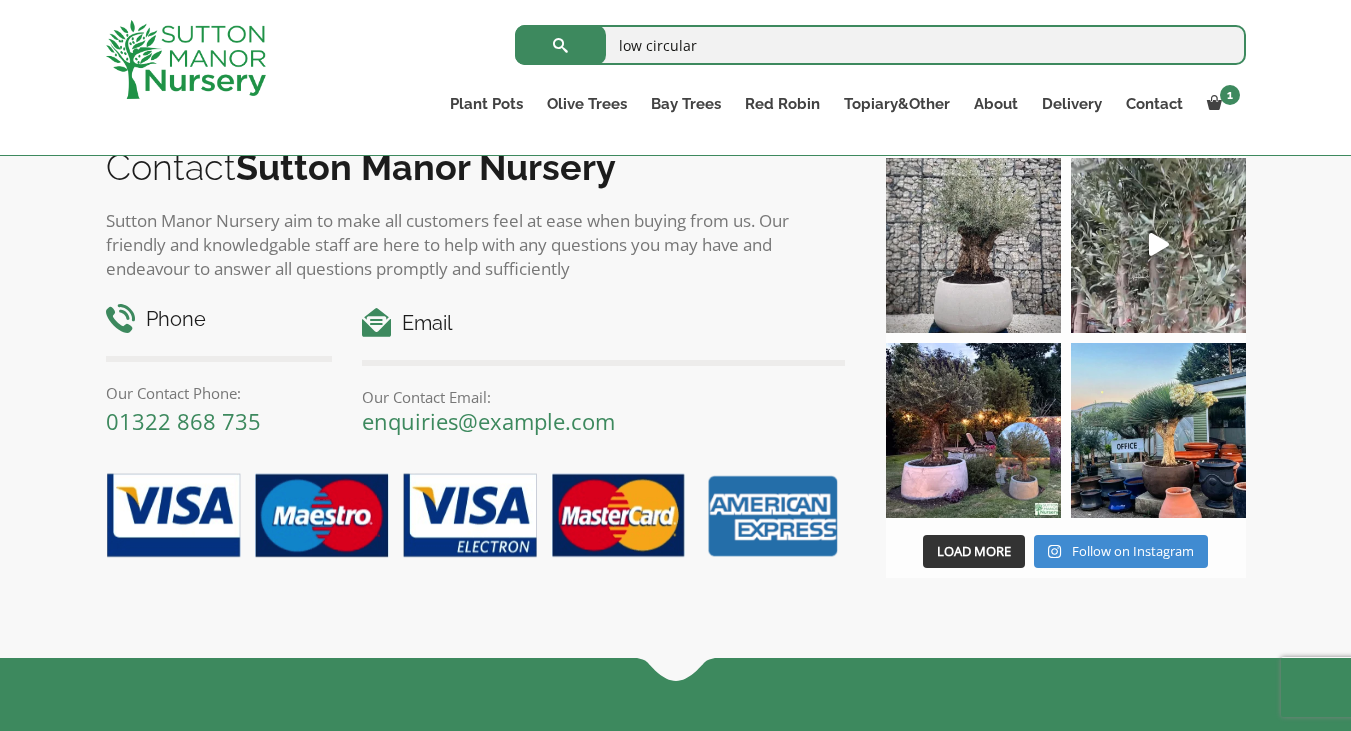 type on "low circular" 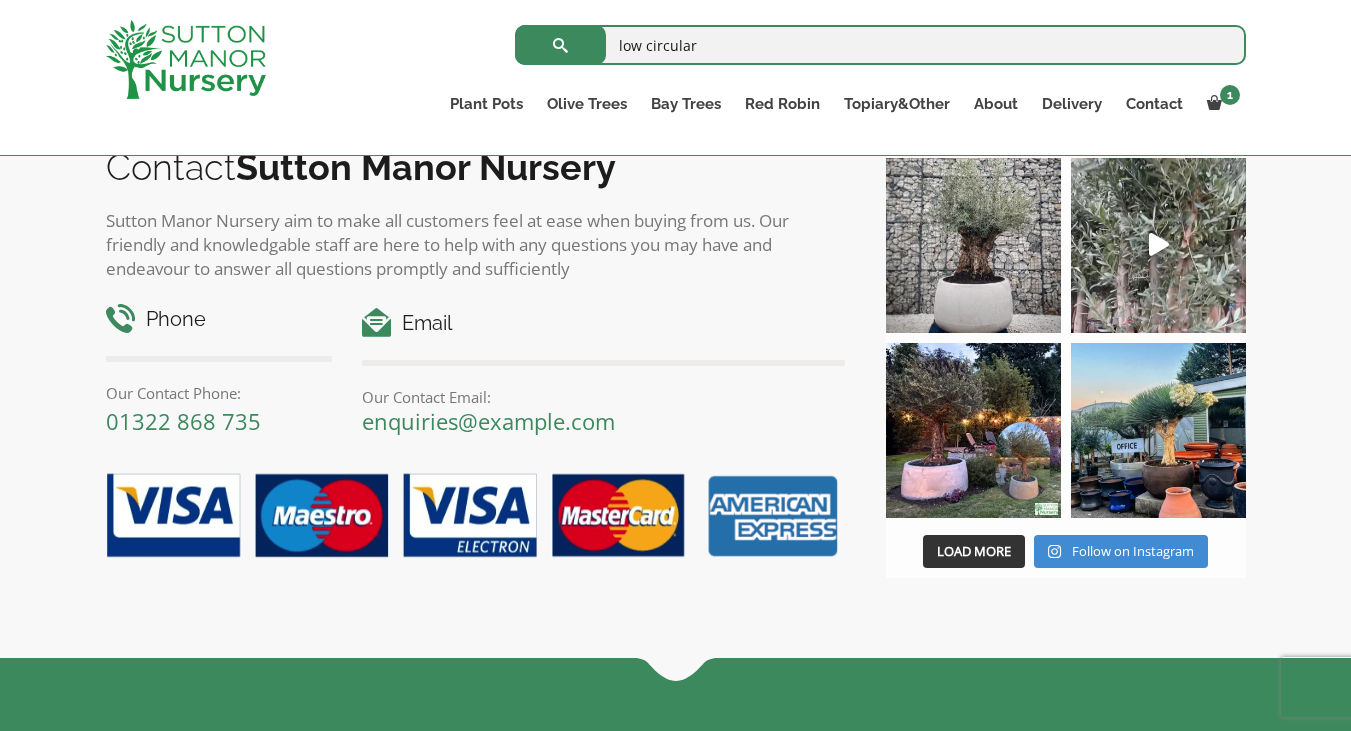 click at bounding box center (560, 45) 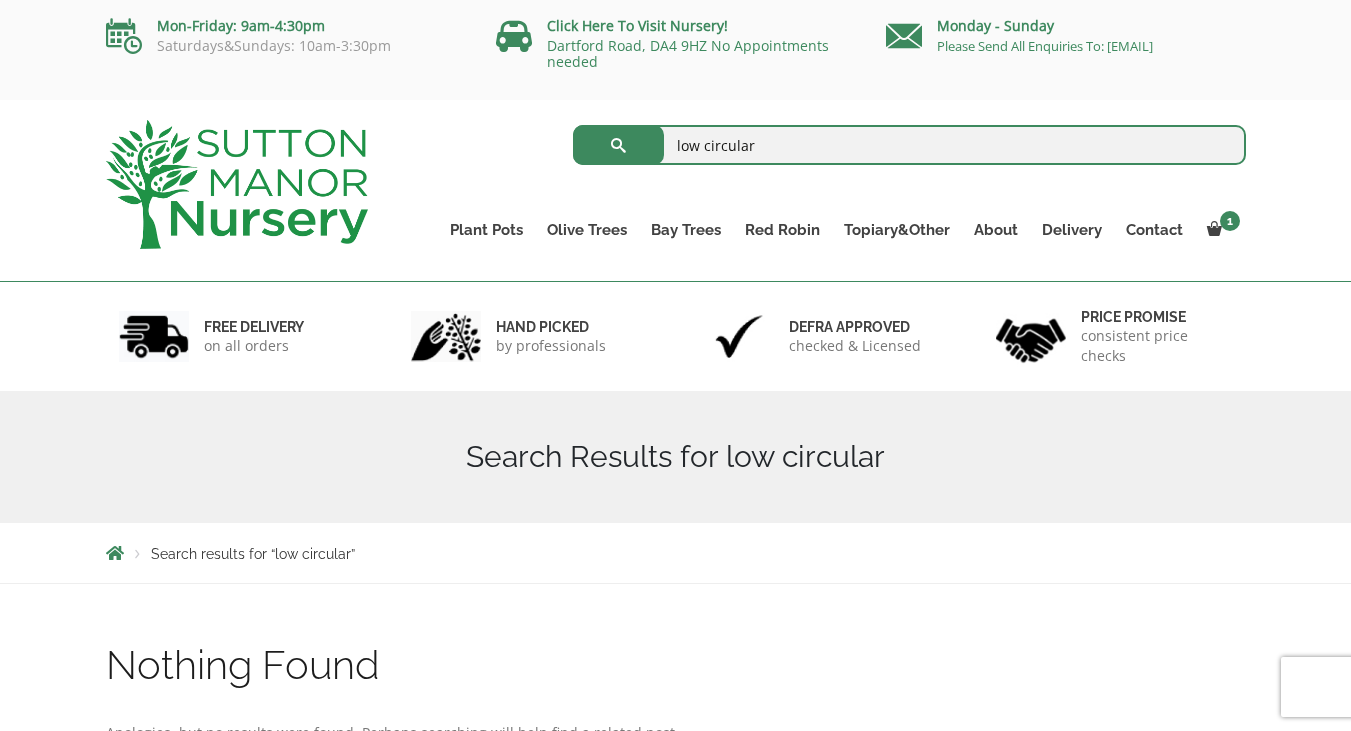scroll, scrollTop: 0, scrollLeft: 0, axis: both 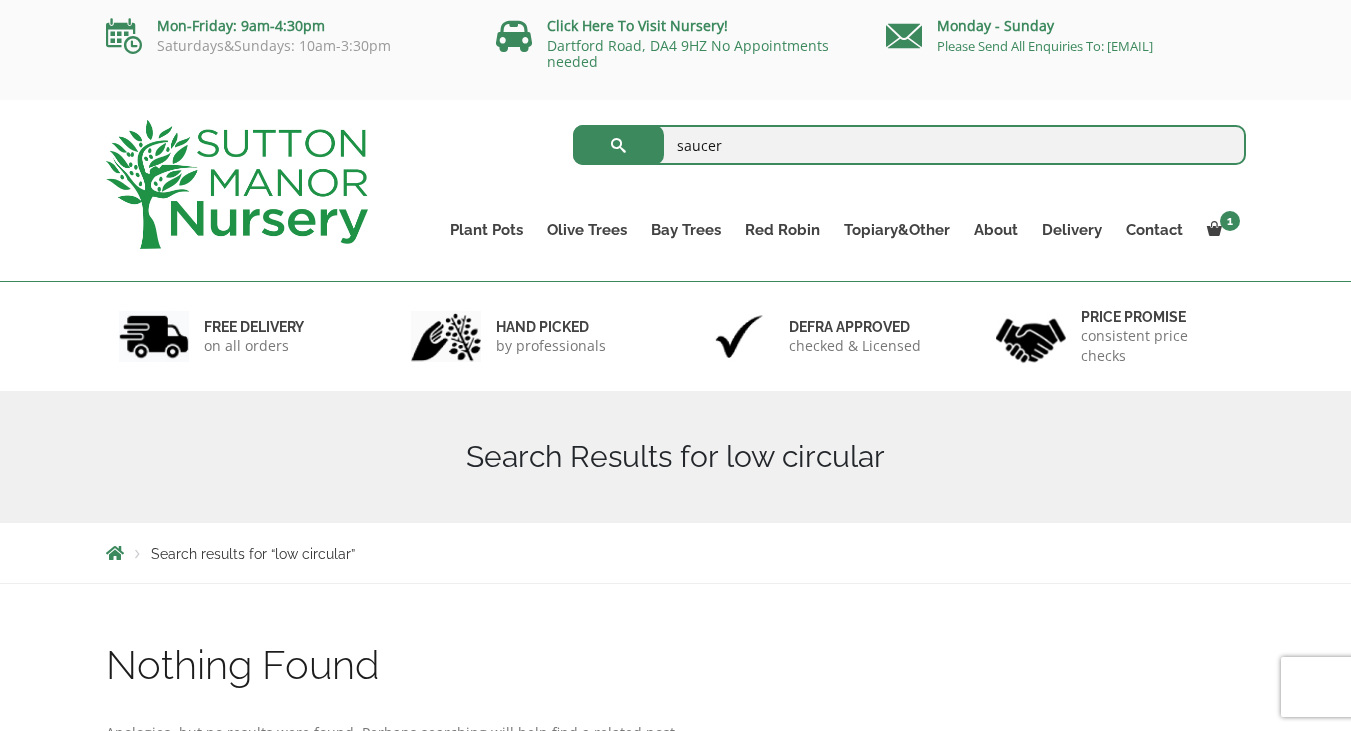 type on "saucer" 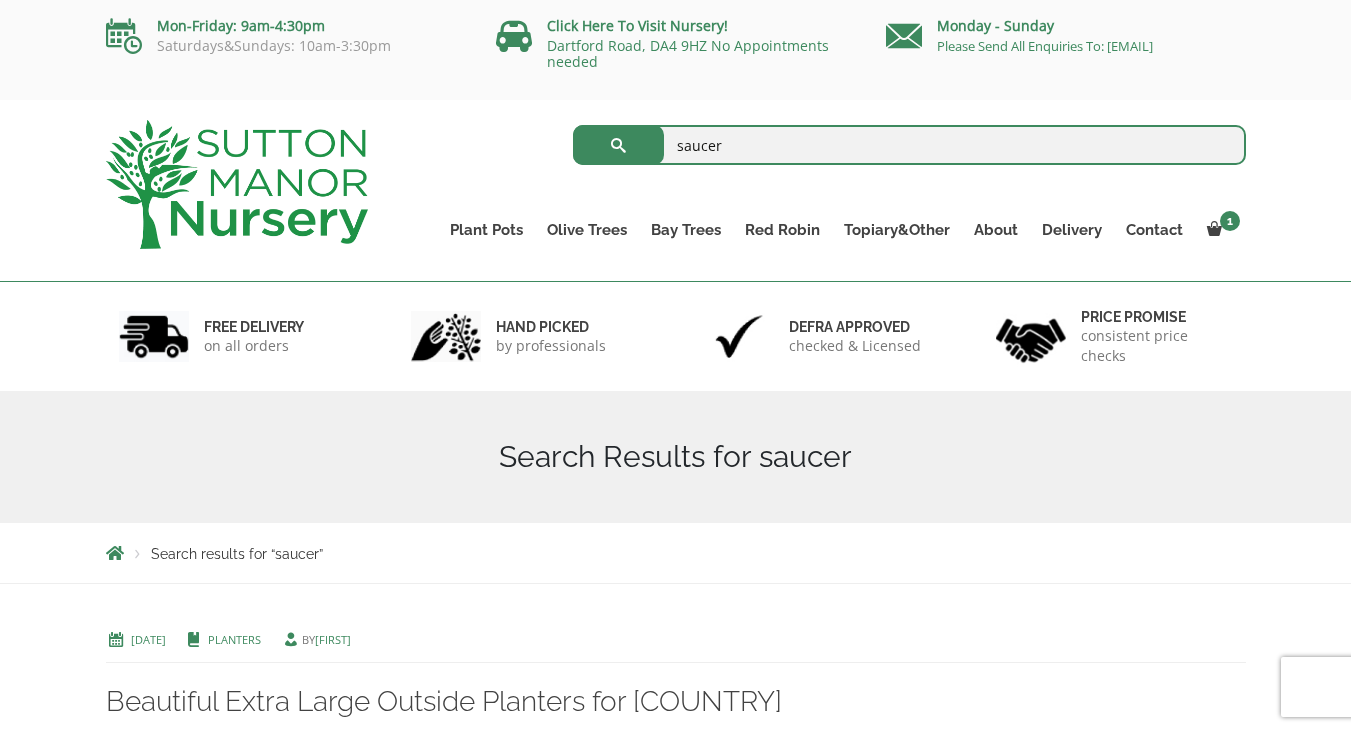 scroll, scrollTop: 0, scrollLeft: 0, axis: both 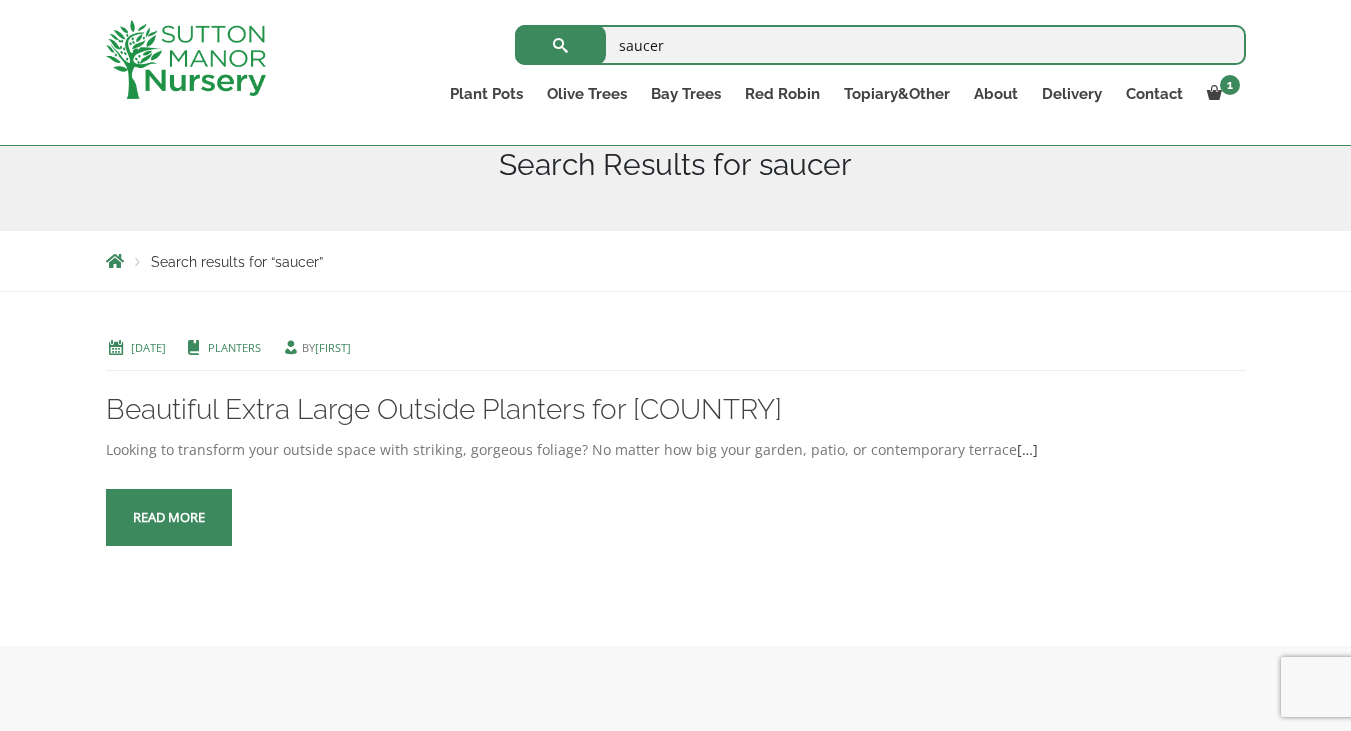 click at bounding box center (169, 518) 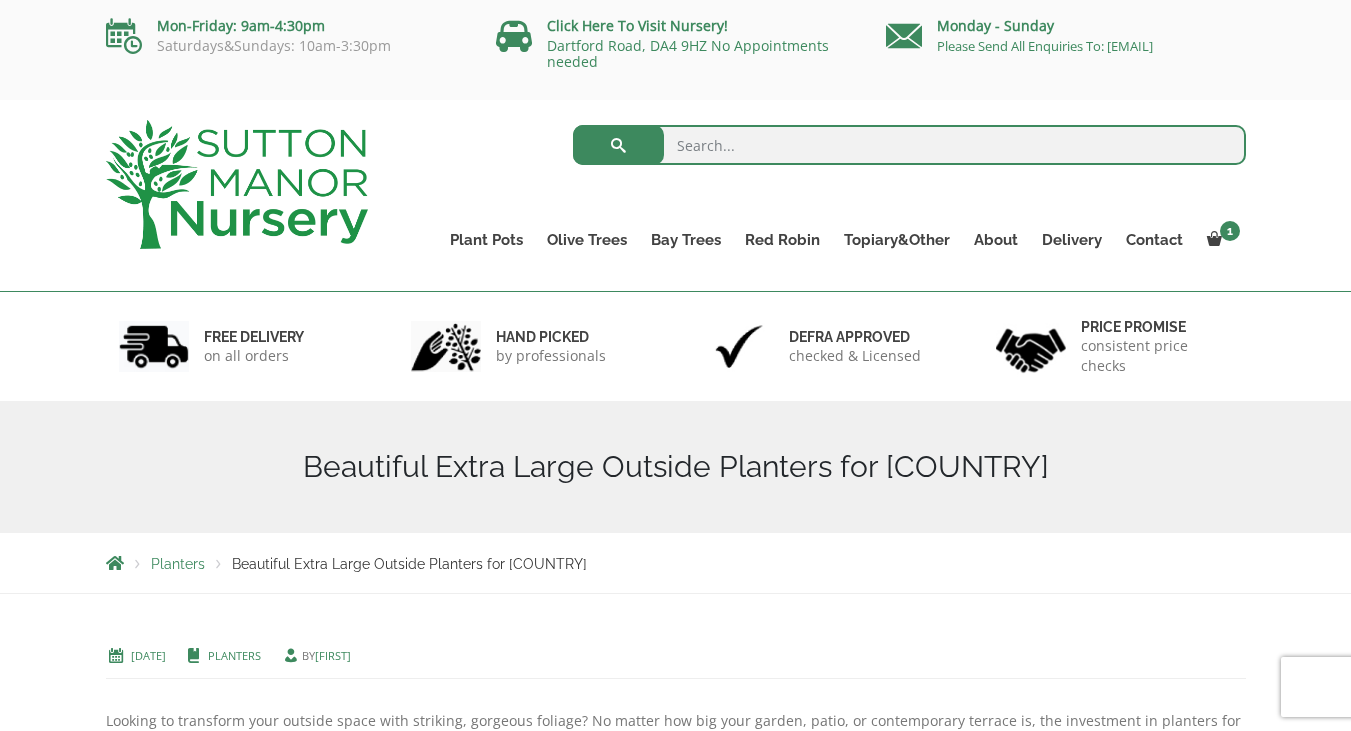 scroll, scrollTop: 0, scrollLeft: 0, axis: both 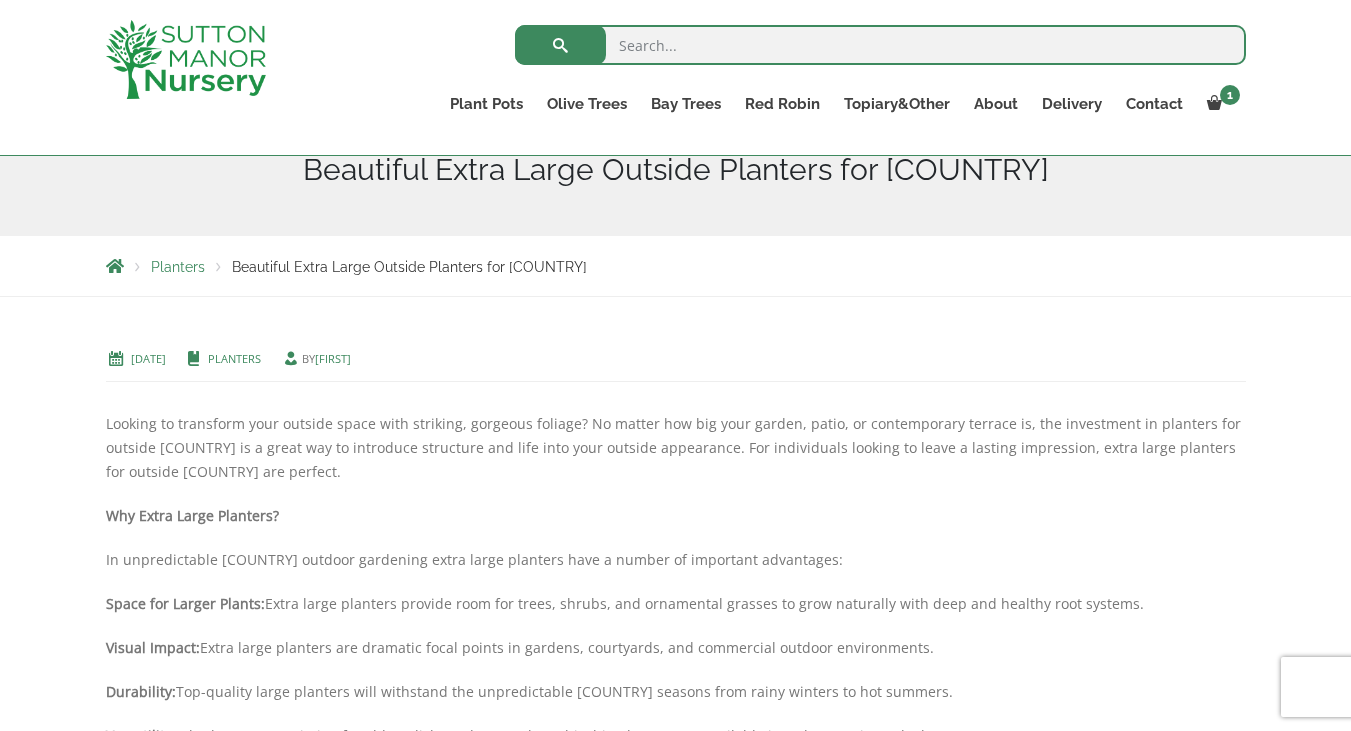 click on "Planters" at bounding box center (234, 358) 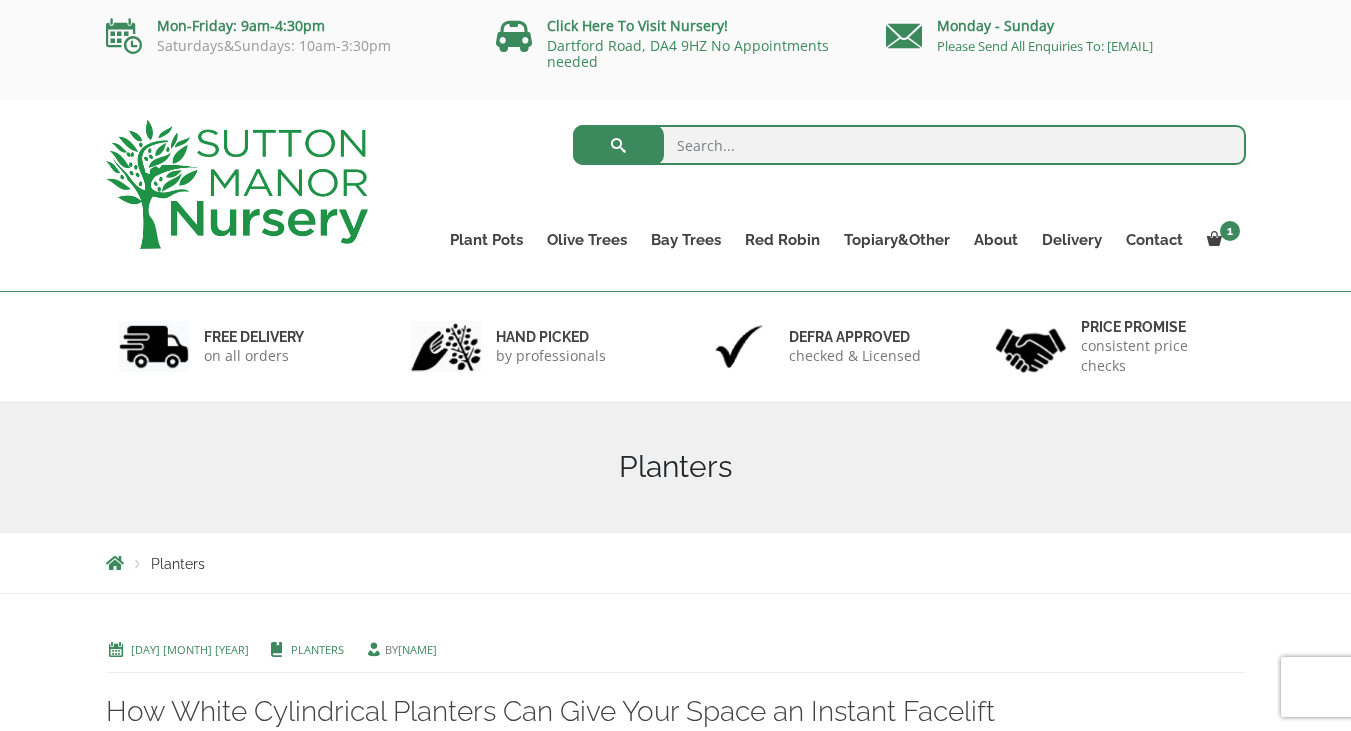 scroll, scrollTop: 0, scrollLeft: 0, axis: both 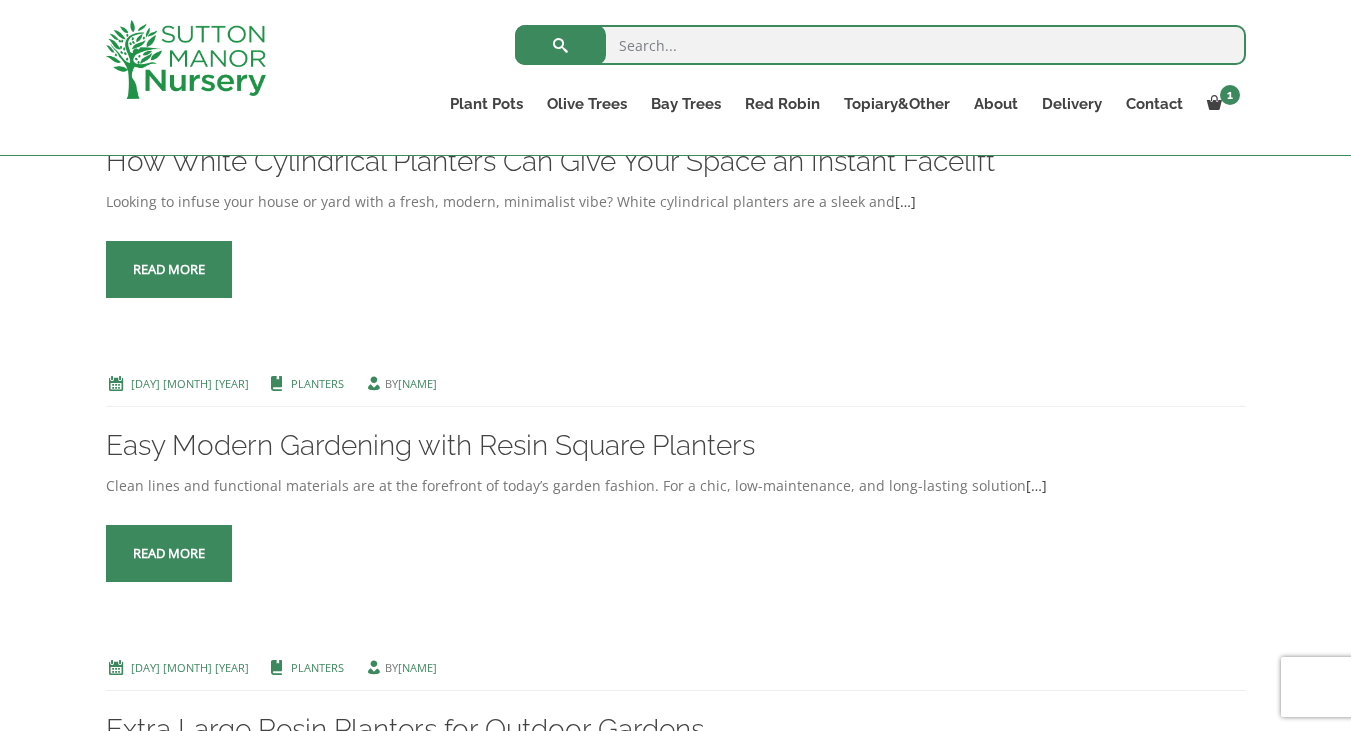 click at bounding box center (169, 270) 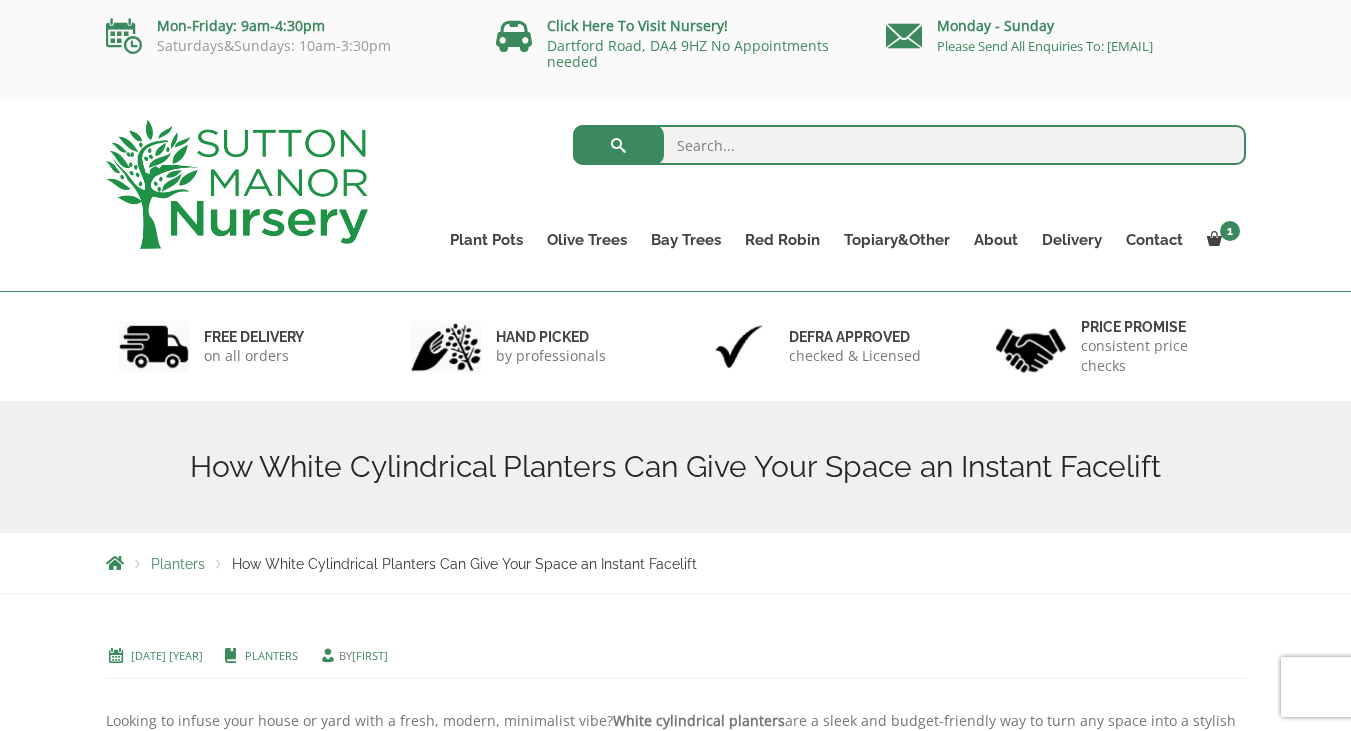 scroll, scrollTop: 107, scrollLeft: 0, axis: vertical 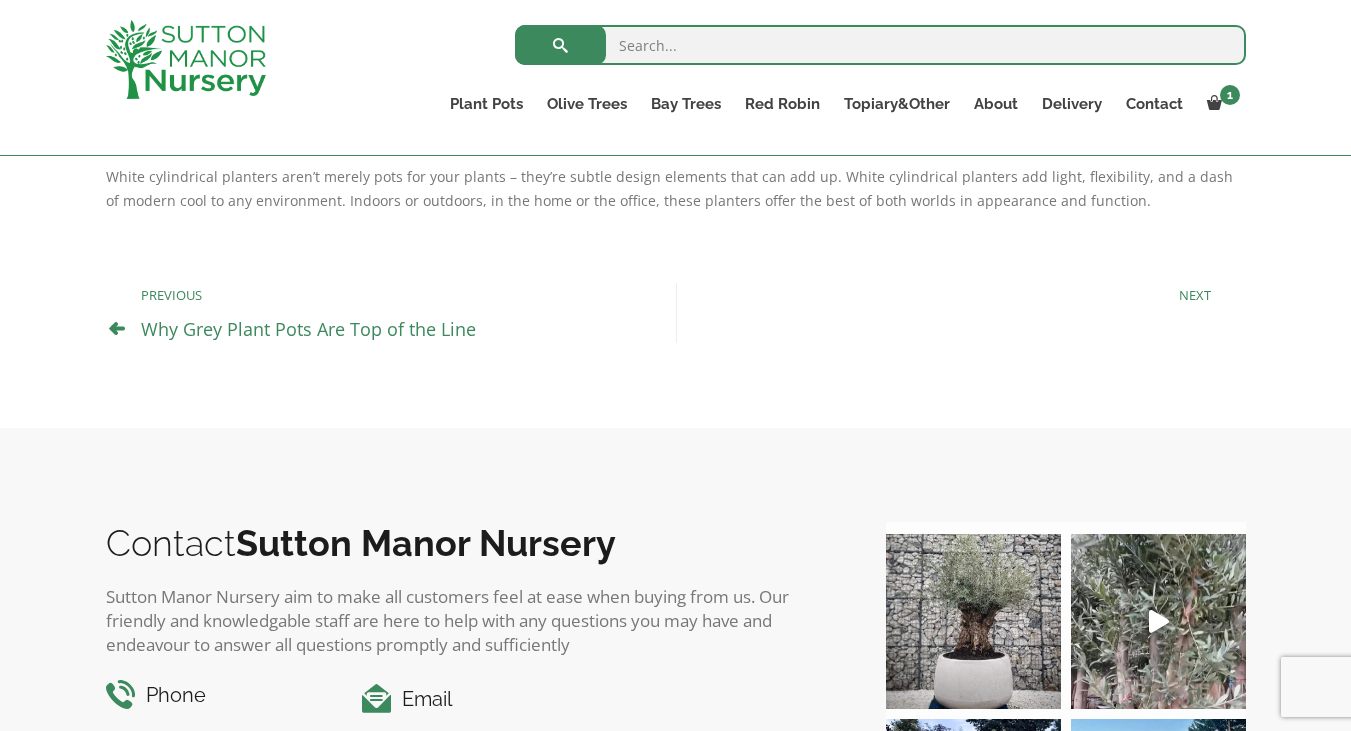click at bounding box center (117, 328) 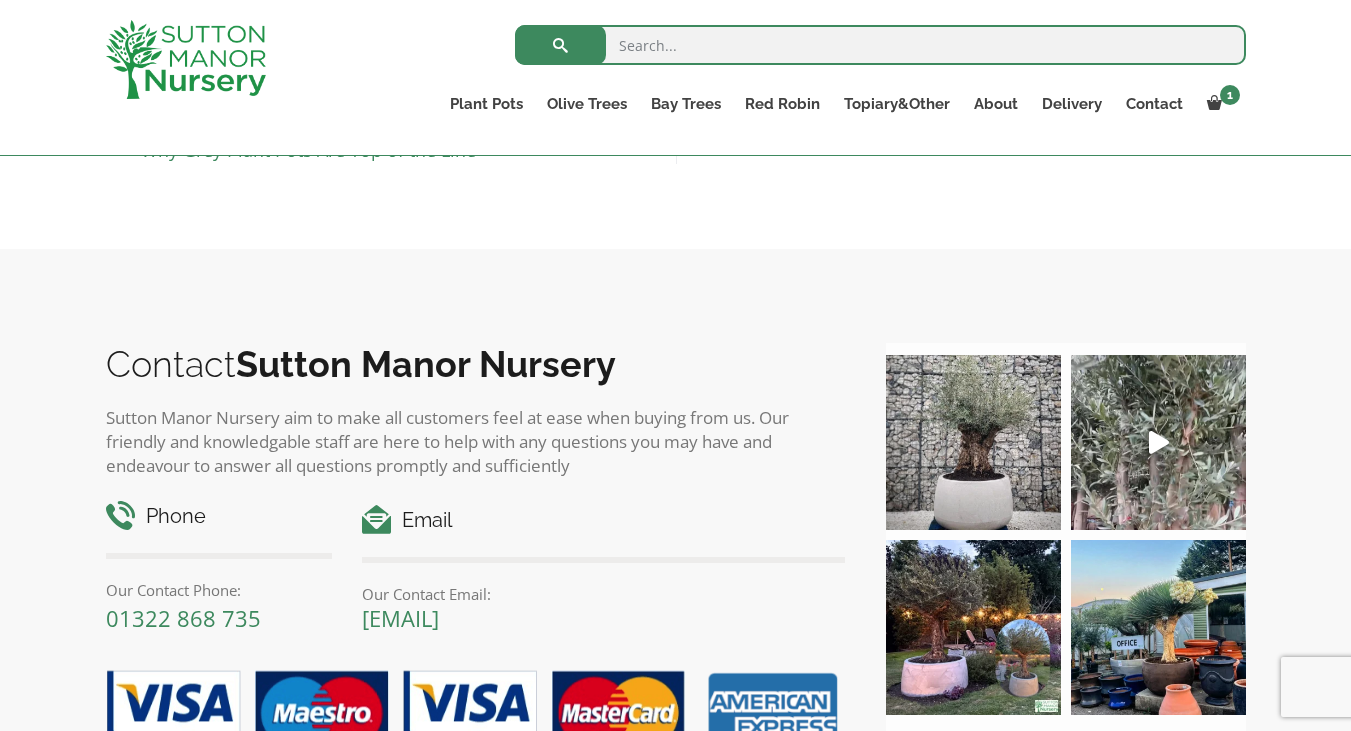 scroll, scrollTop: 1749, scrollLeft: 0, axis: vertical 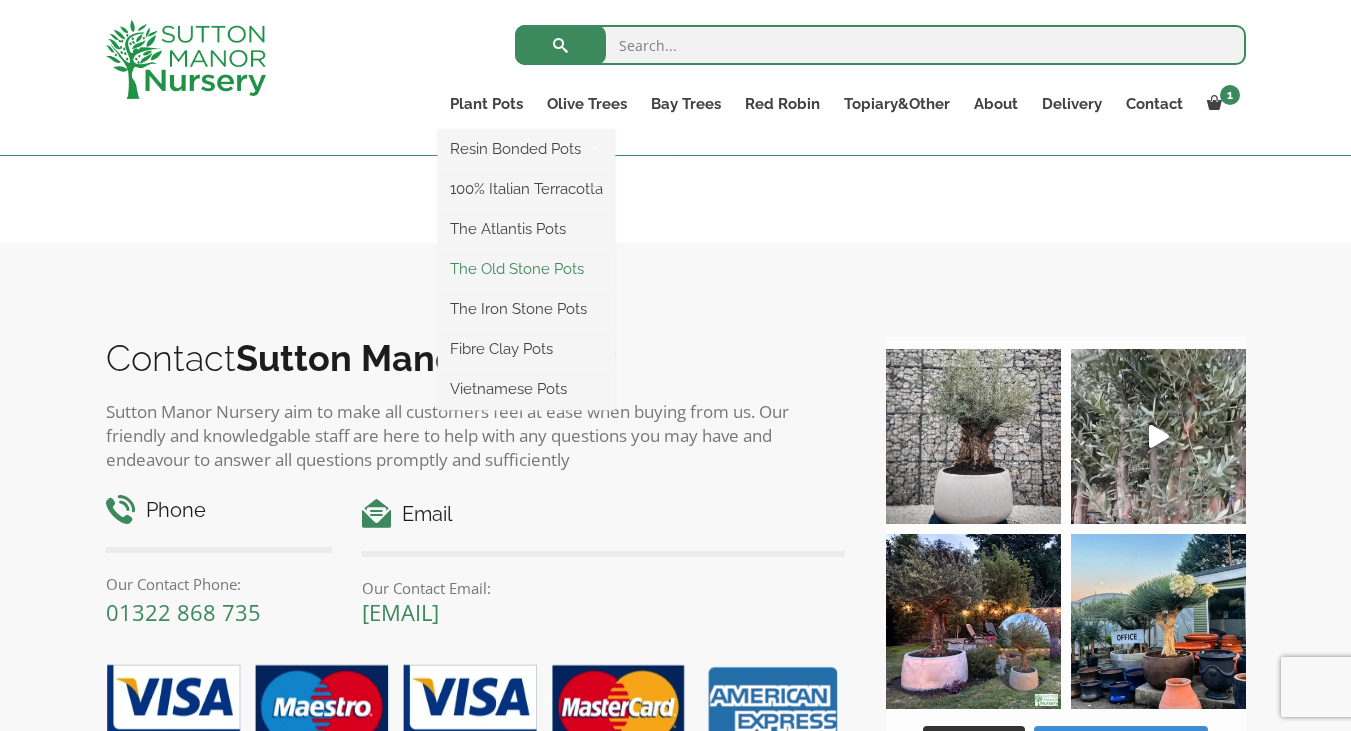 click on "The Old Stone Pots" at bounding box center [526, 269] 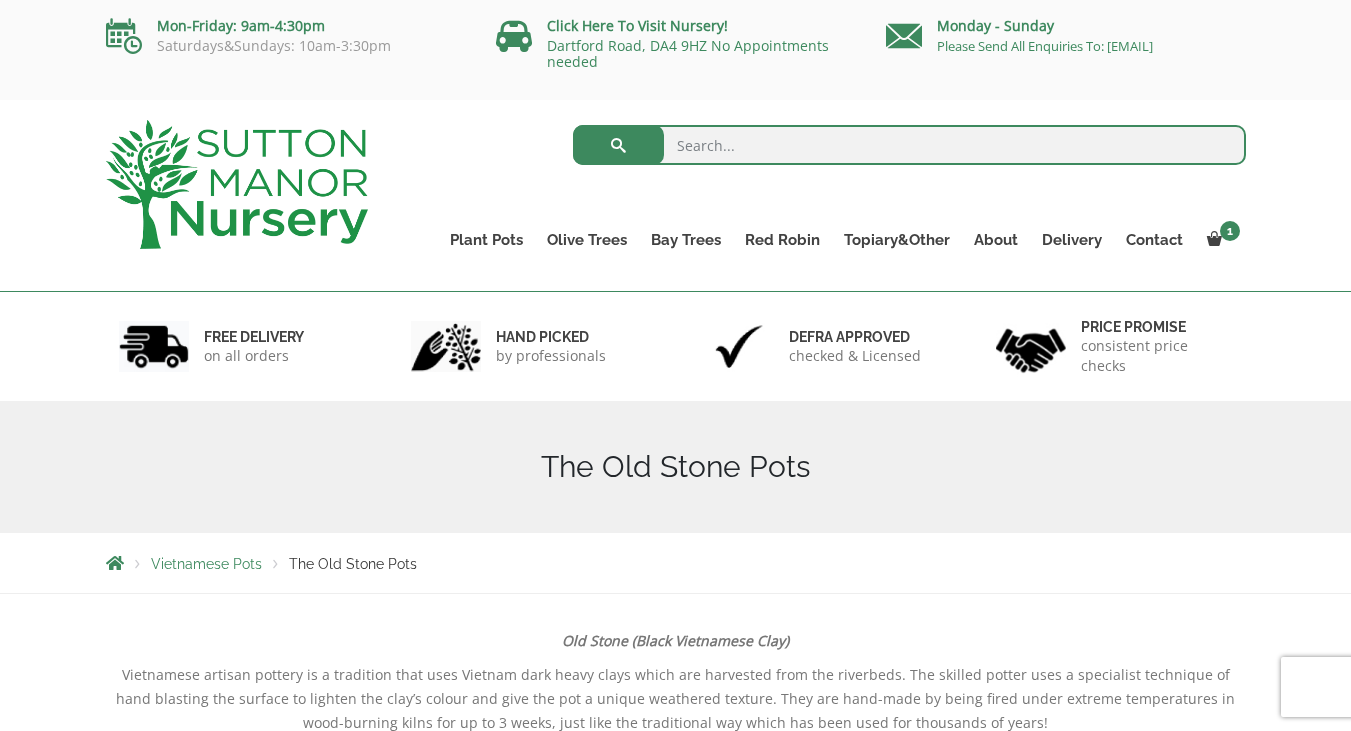 scroll, scrollTop: 0, scrollLeft: 0, axis: both 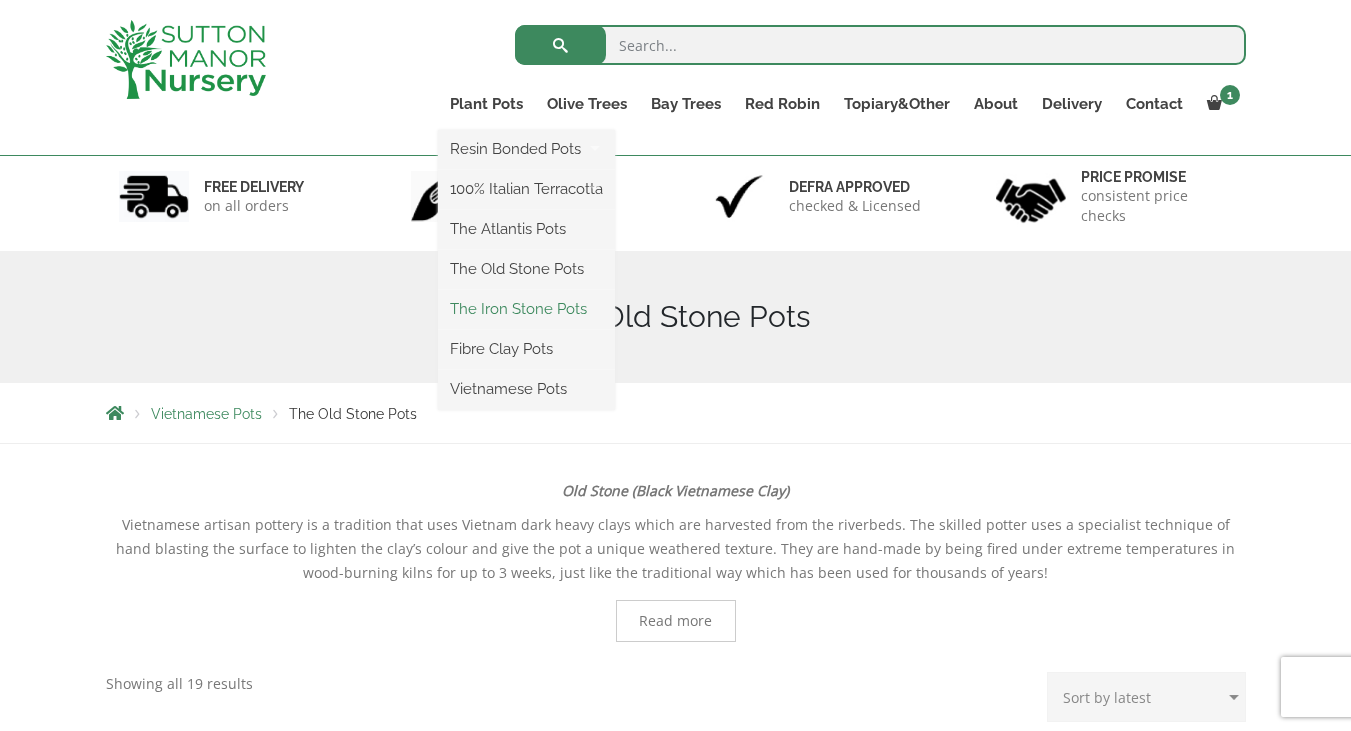 click on "The Iron Stone Pots" at bounding box center (526, 309) 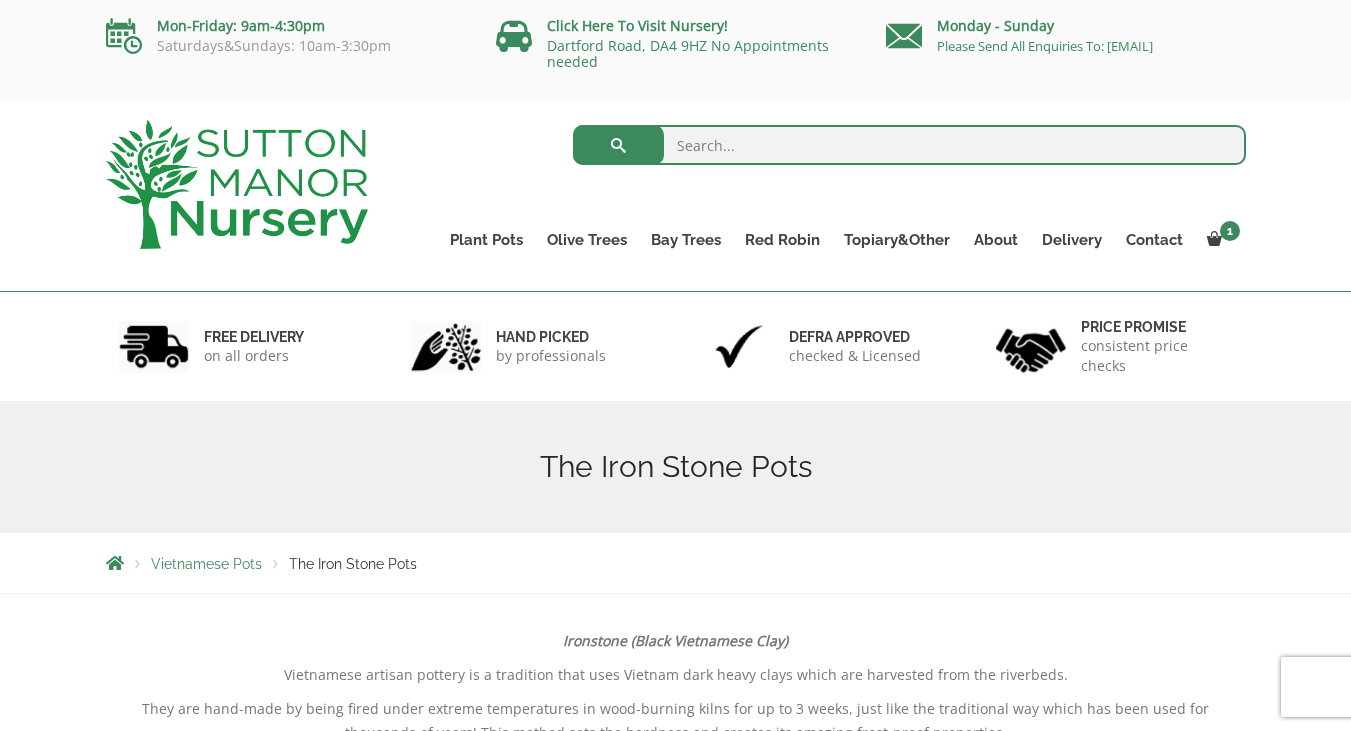 scroll, scrollTop: 0, scrollLeft: 0, axis: both 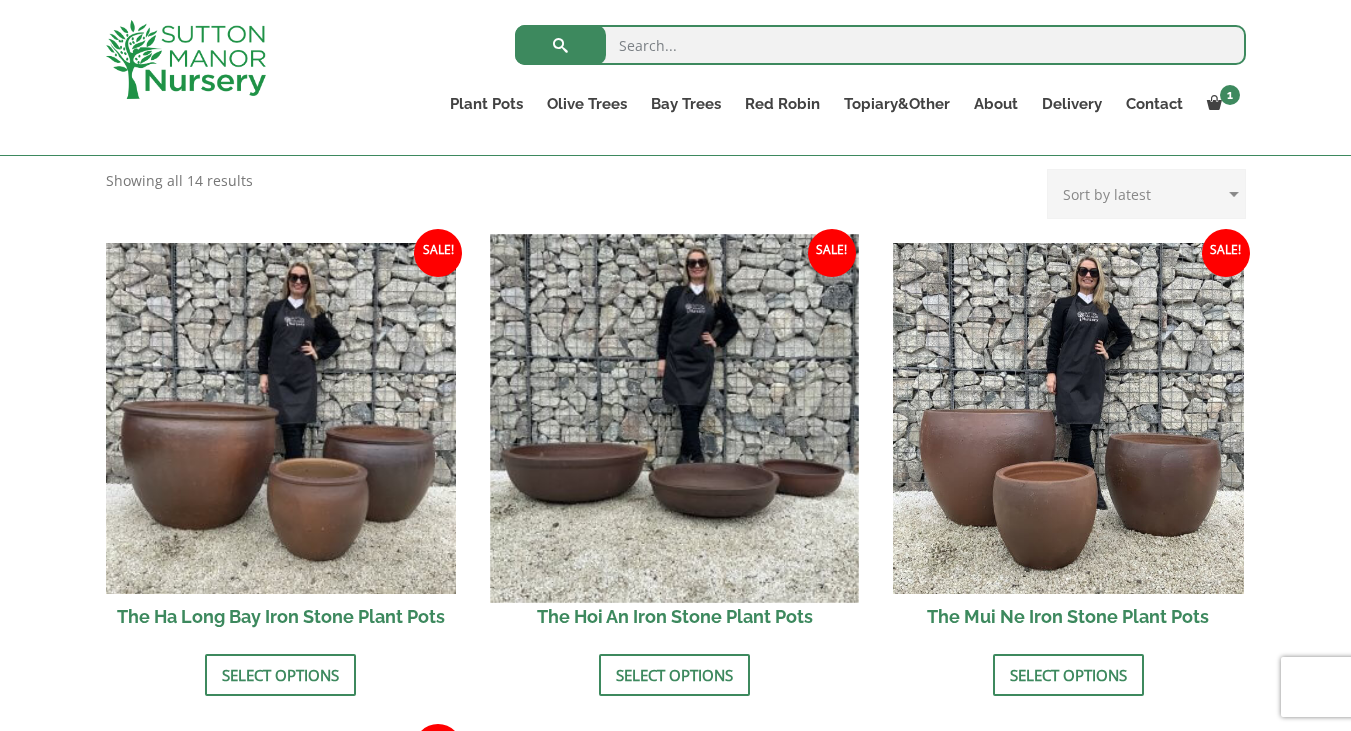 click at bounding box center (675, 418) 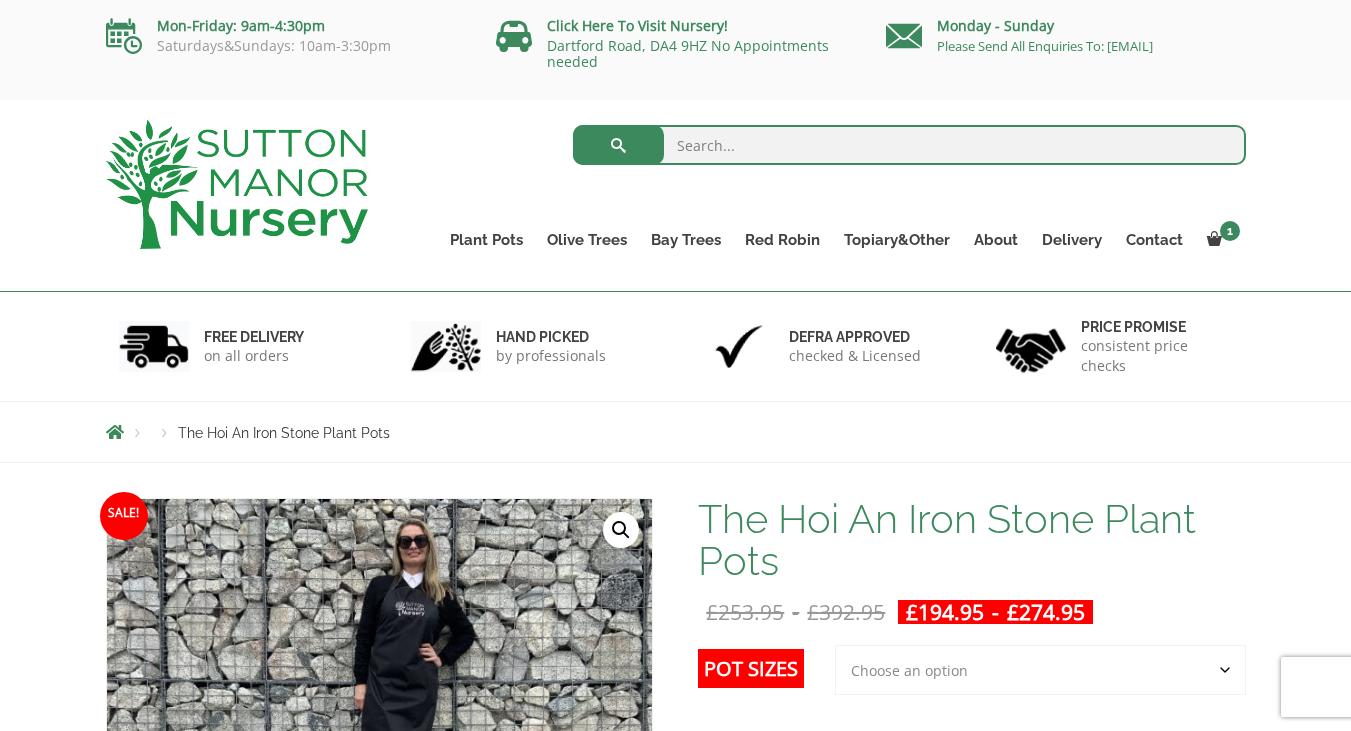 scroll, scrollTop: 0, scrollLeft: 0, axis: both 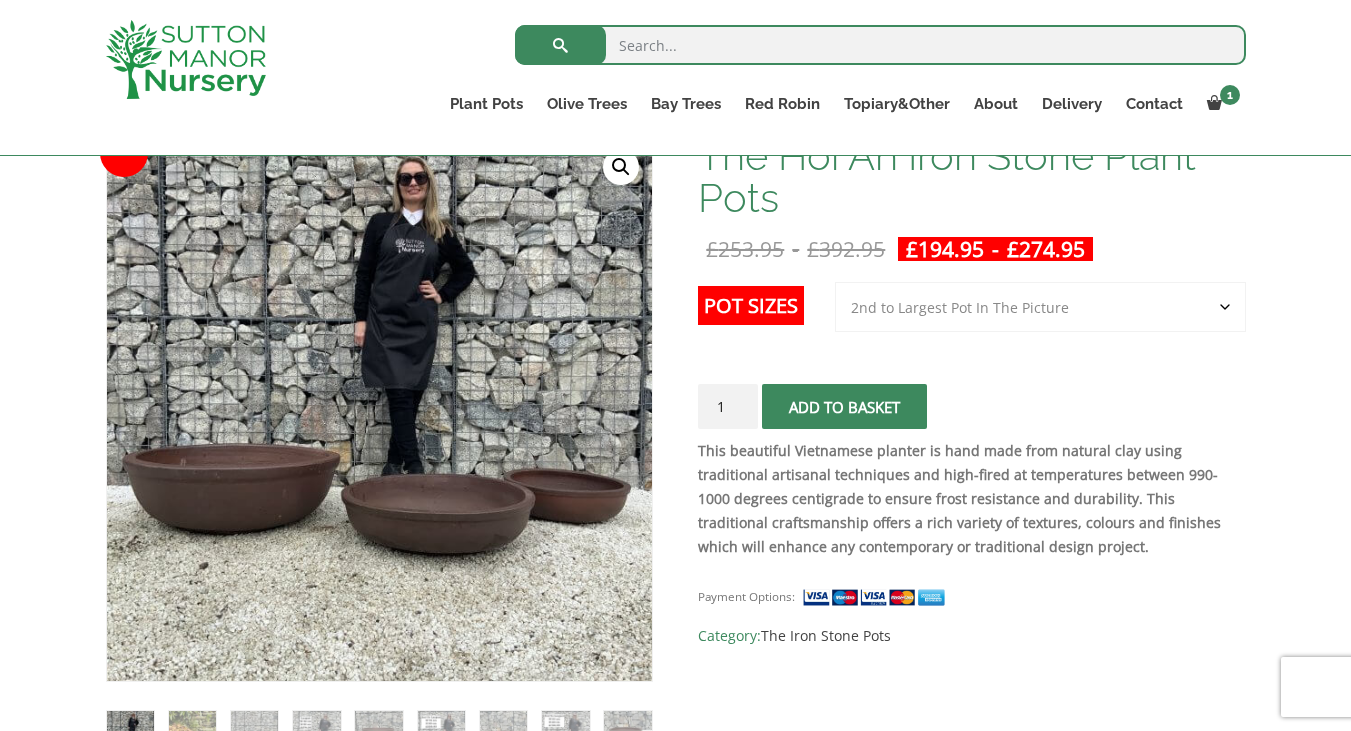 select on "2nd to Largest Pot In The Picture" 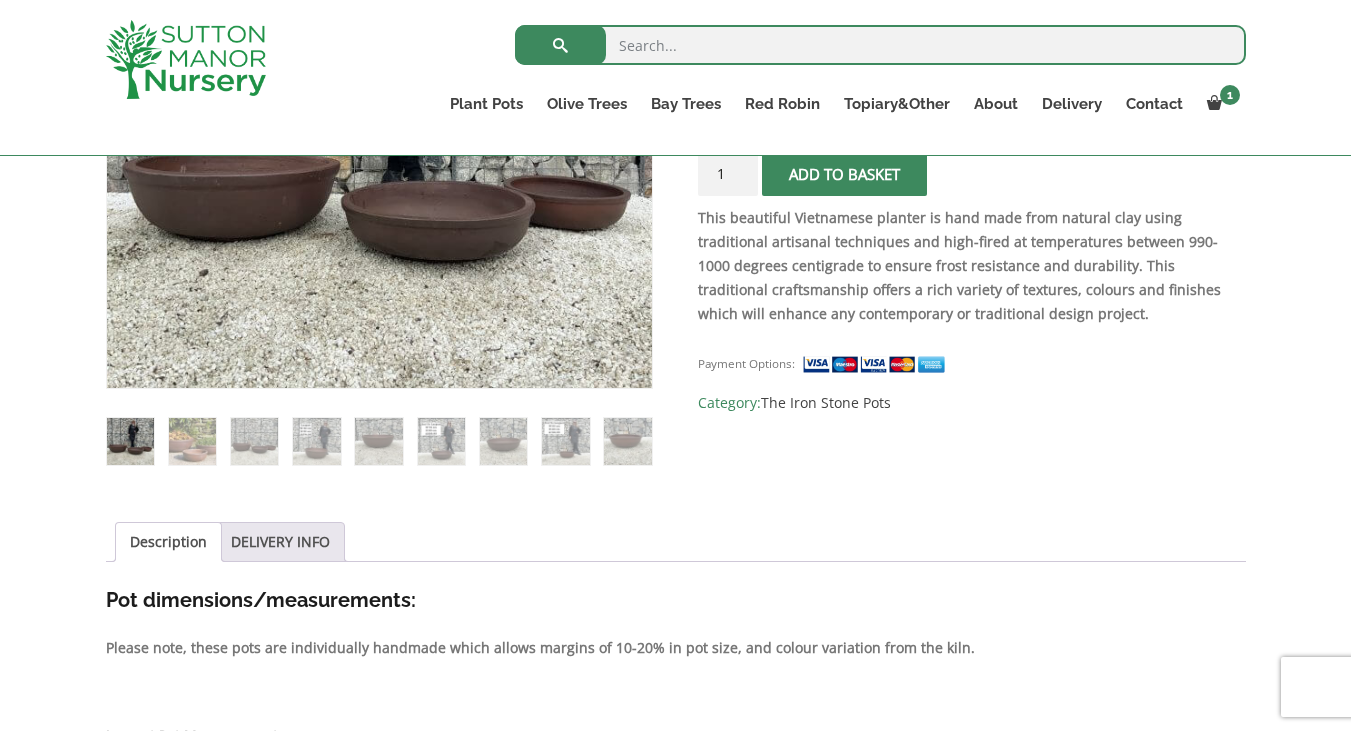 scroll, scrollTop: 621, scrollLeft: 0, axis: vertical 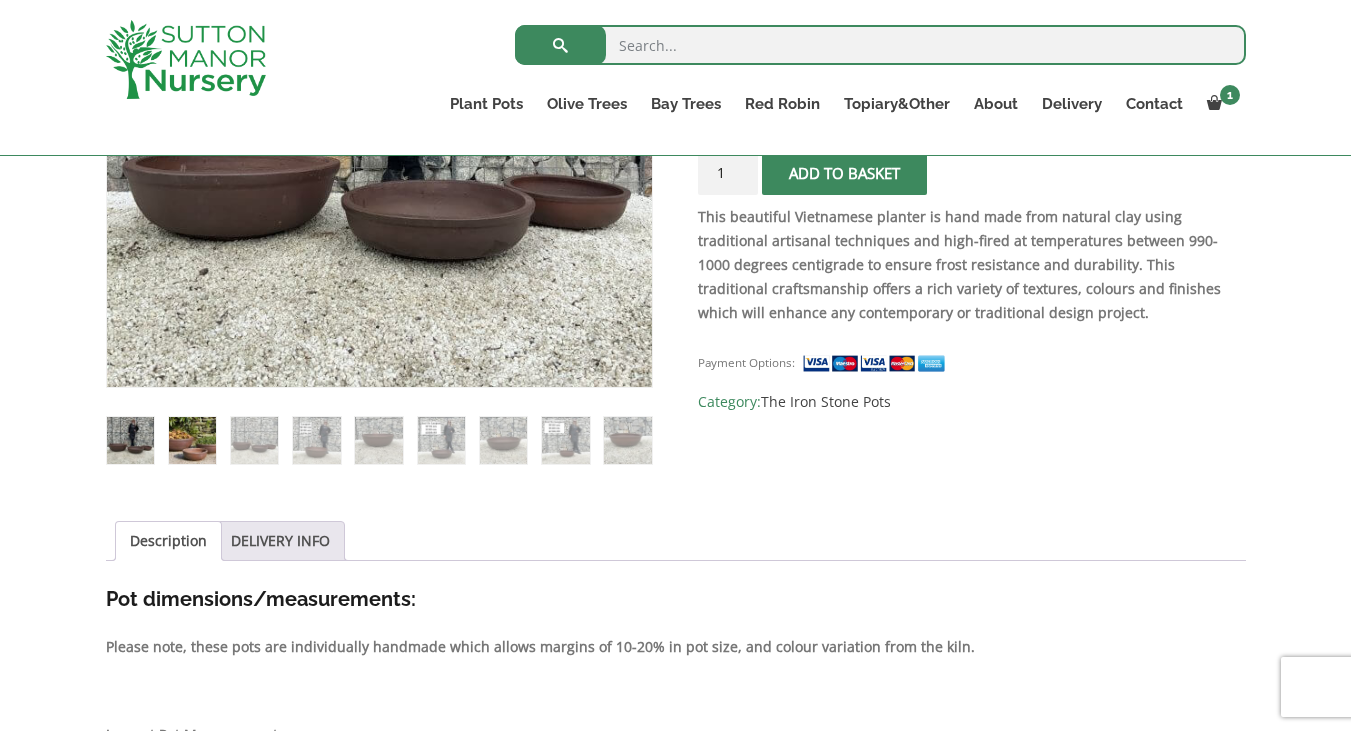 click at bounding box center [192, 440] 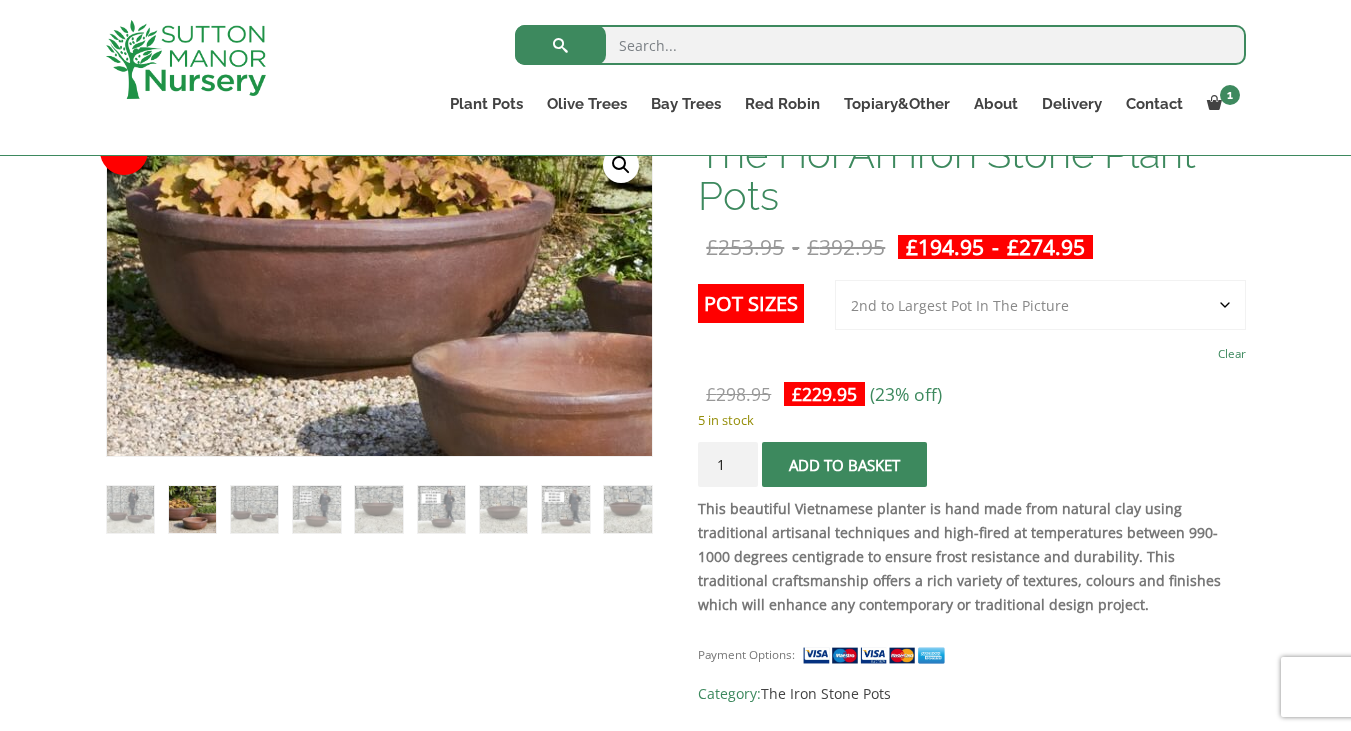 scroll, scrollTop: 362, scrollLeft: 0, axis: vertical 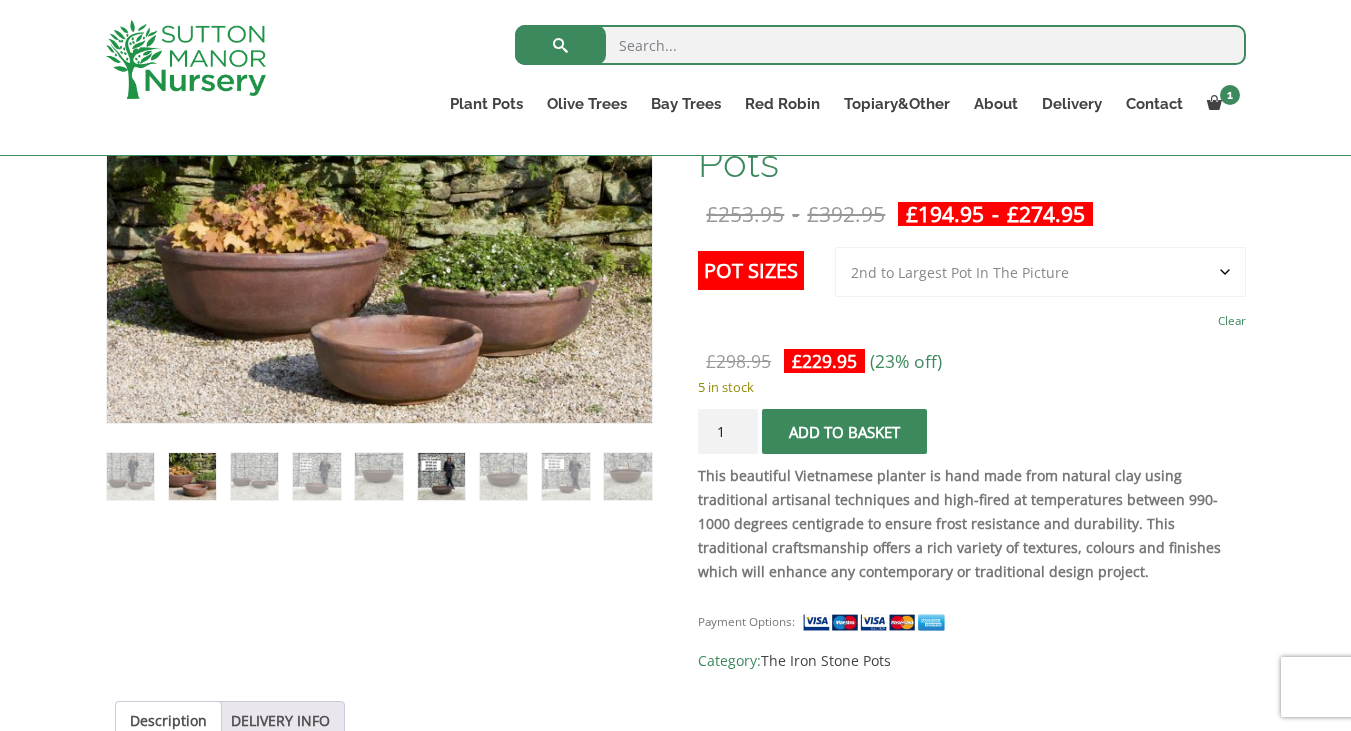 click at bounding box center [441, 476] 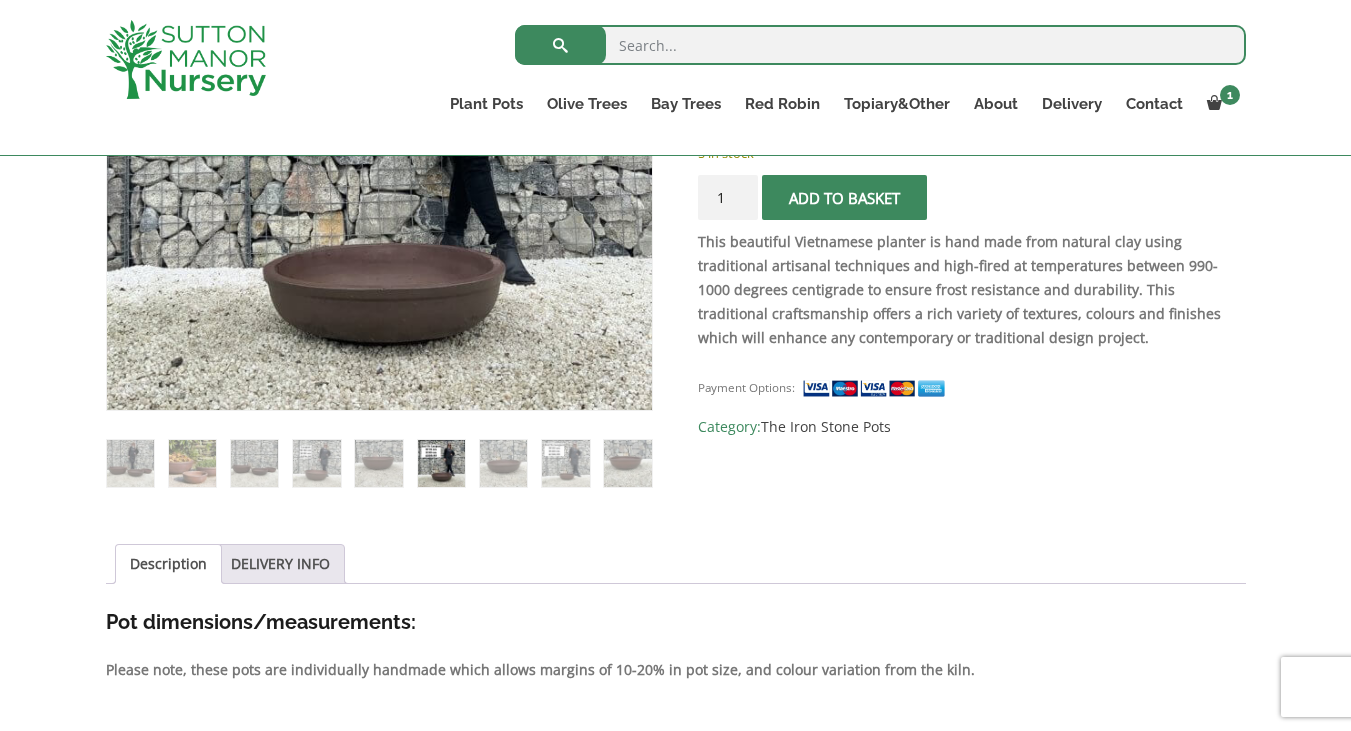 scroll, scrollTop: 645, scrollLeft: 0, axis: vertical 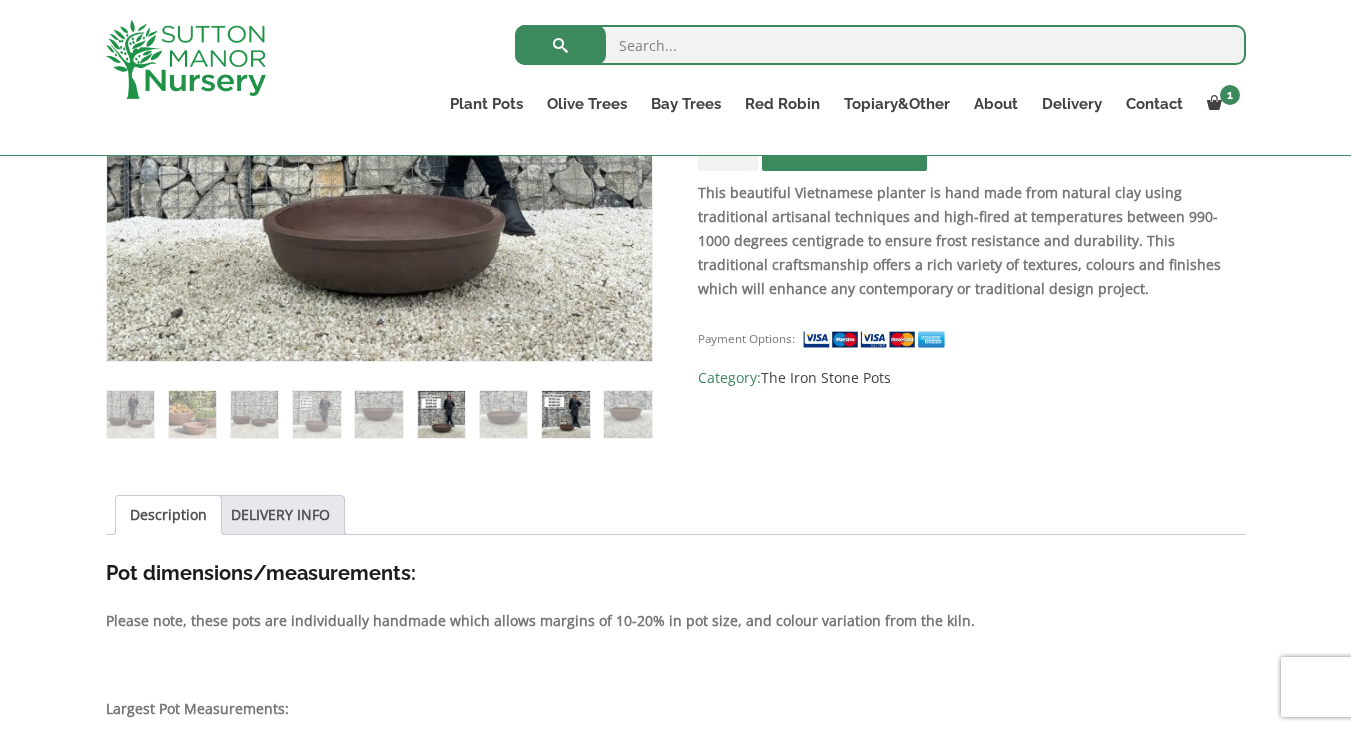click at bounding box center (565, 414) 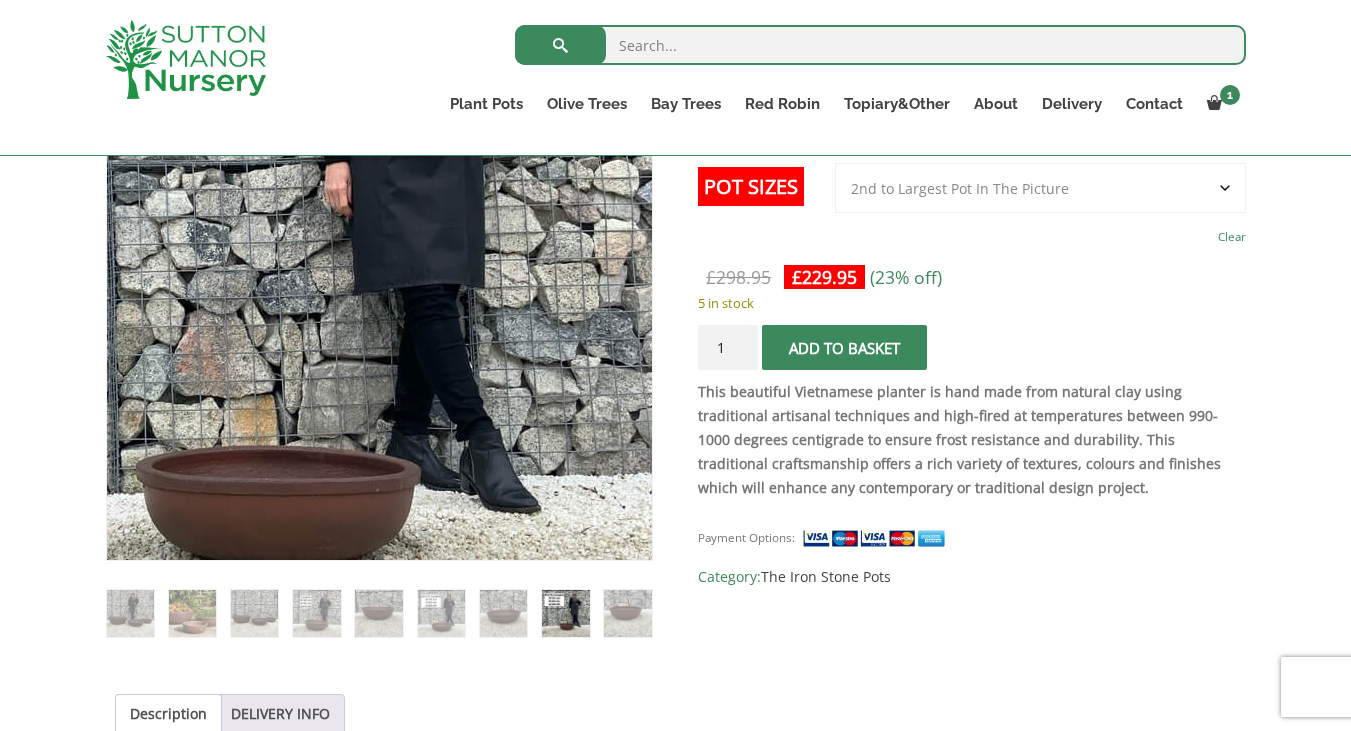 scroll, scrollTop: 459, scrollLeft: 0, axis: vertical 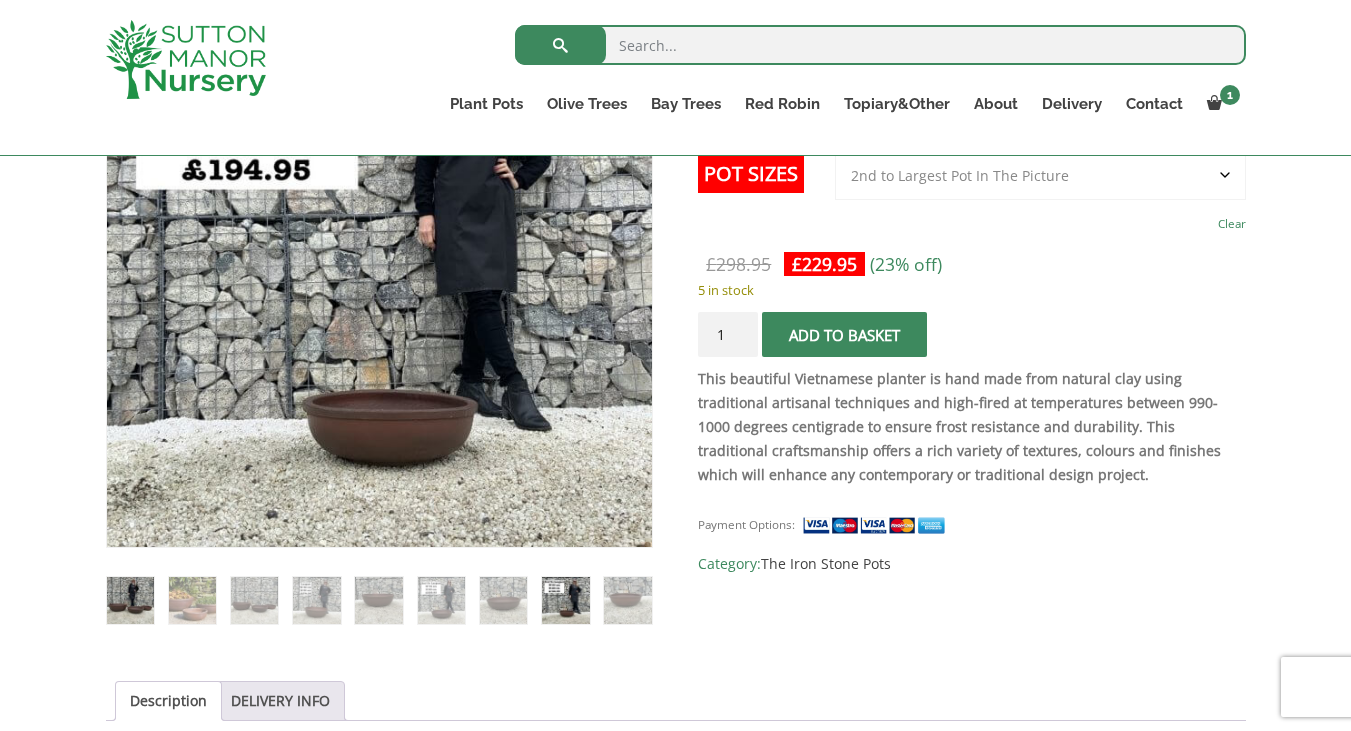 click at bounding box center (130, 600) 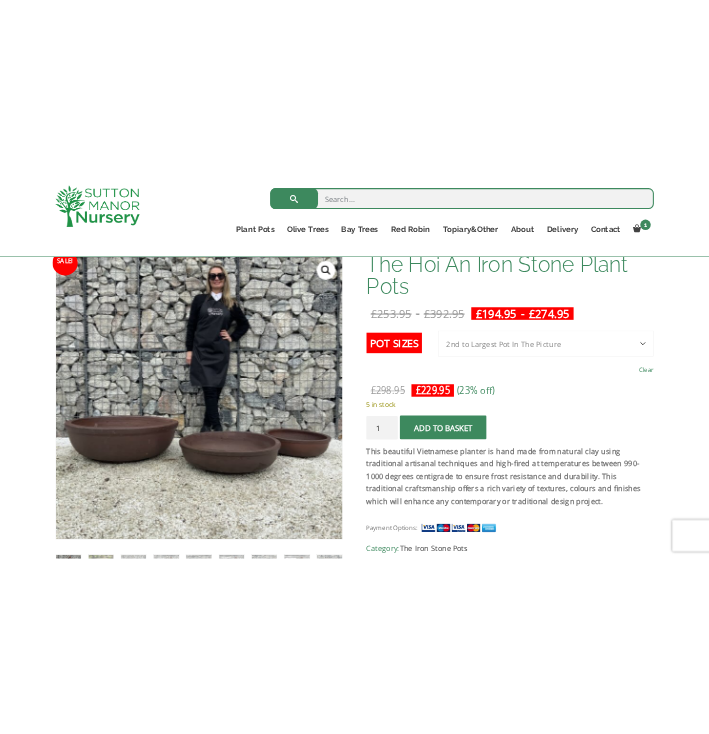 scroll, scrollTop: 310, scrollLeft: 0, axis: vertical 